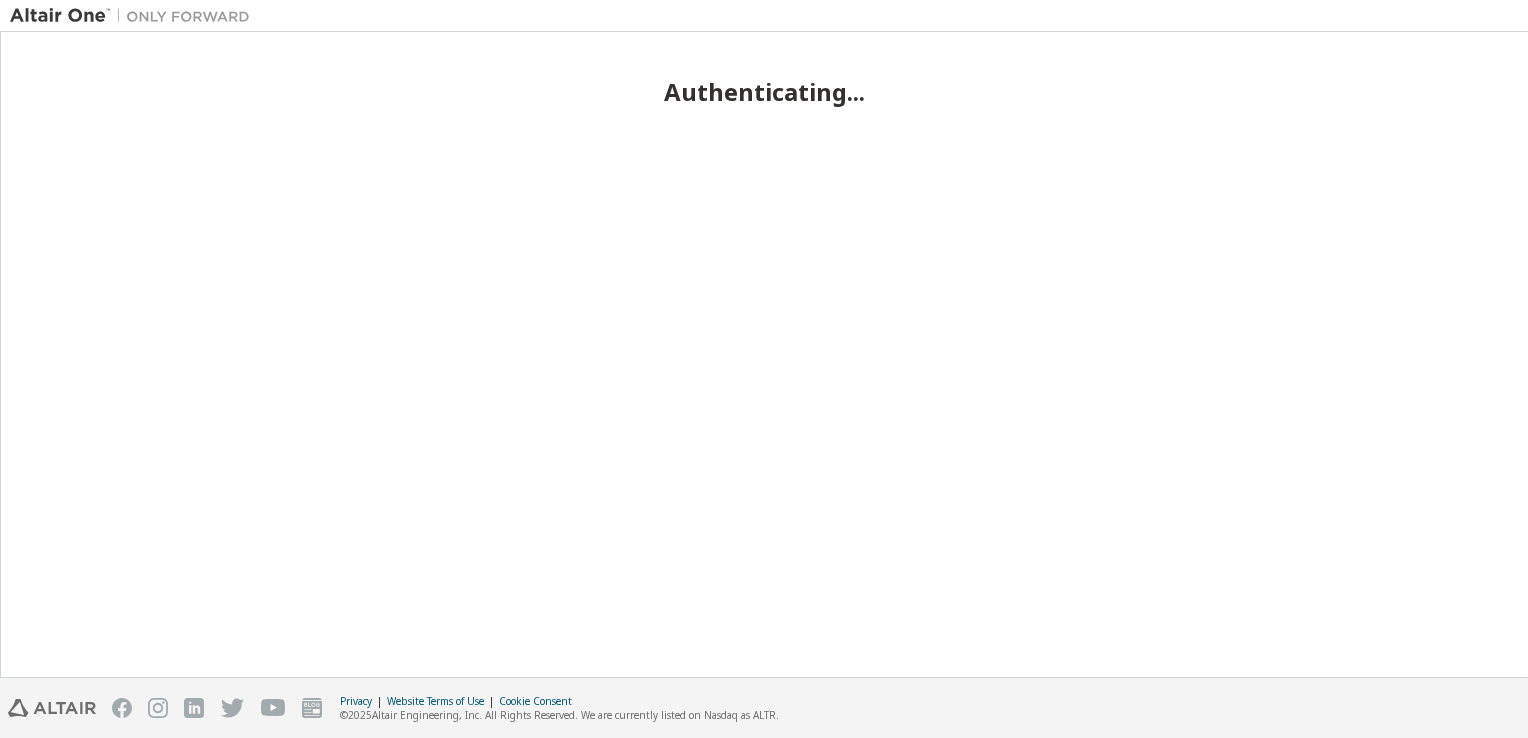 scroll, scrollTop: 0, scrollLeft: 0, axis: both 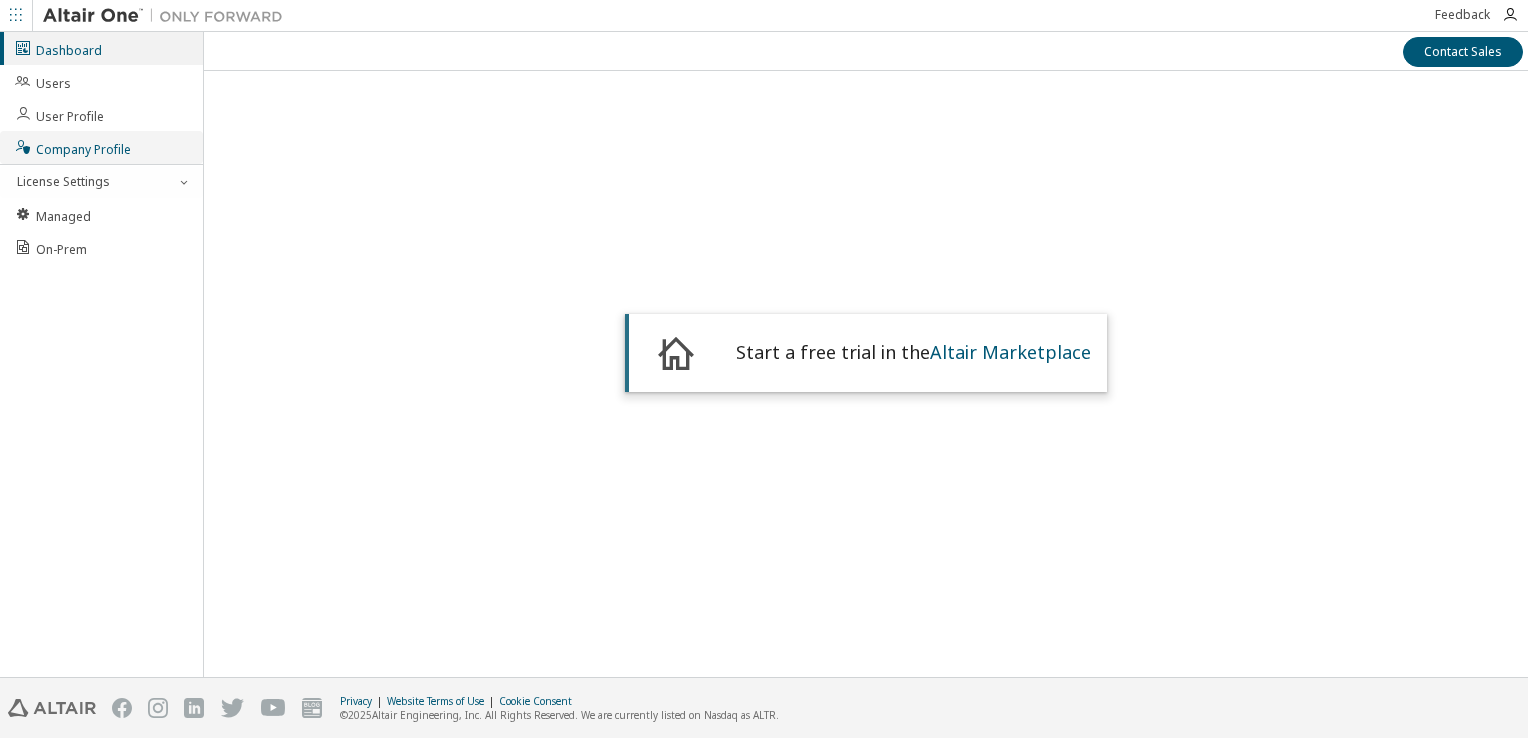 click on "Company Profile" at bounding box center (72, 147) 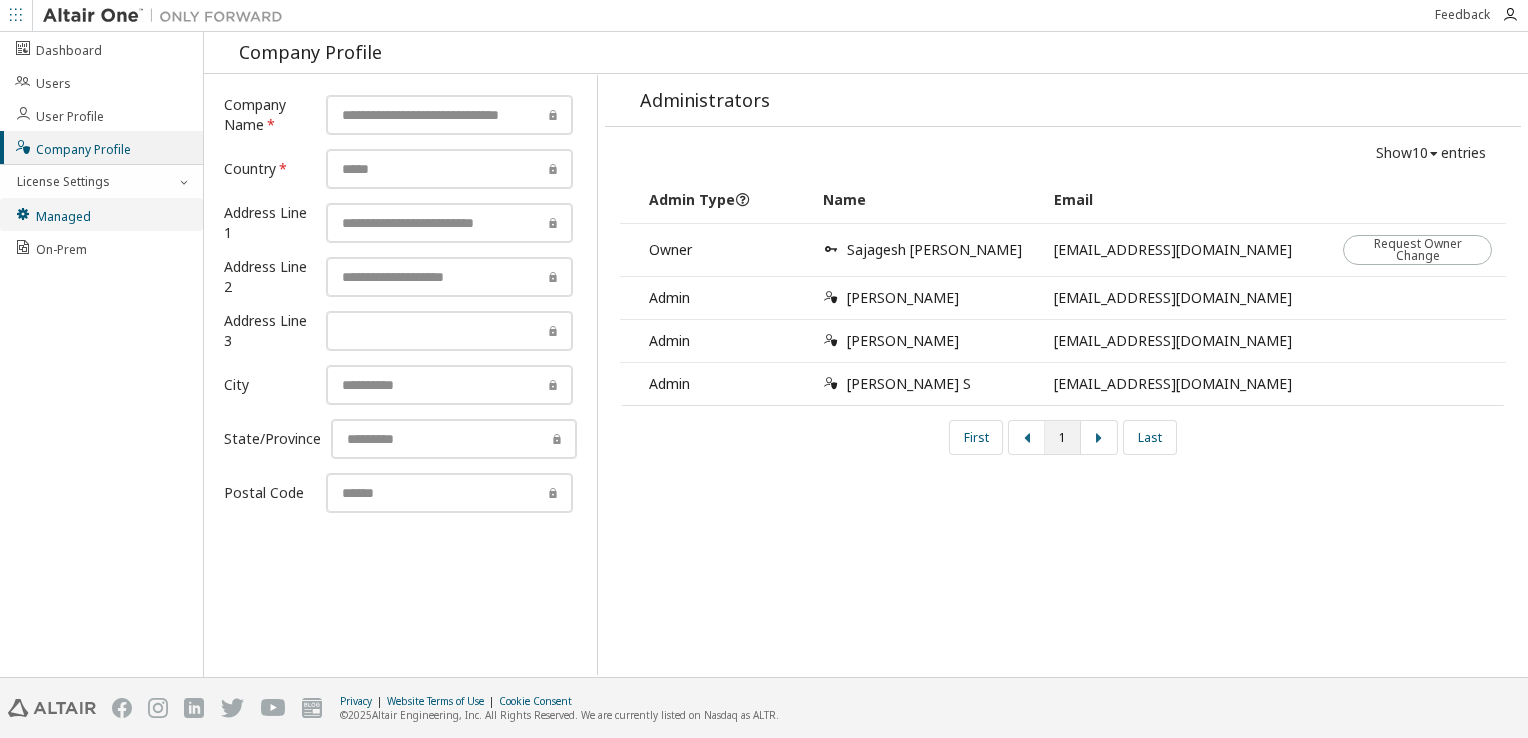 click on "Managed" at bounding box center (52, 214) 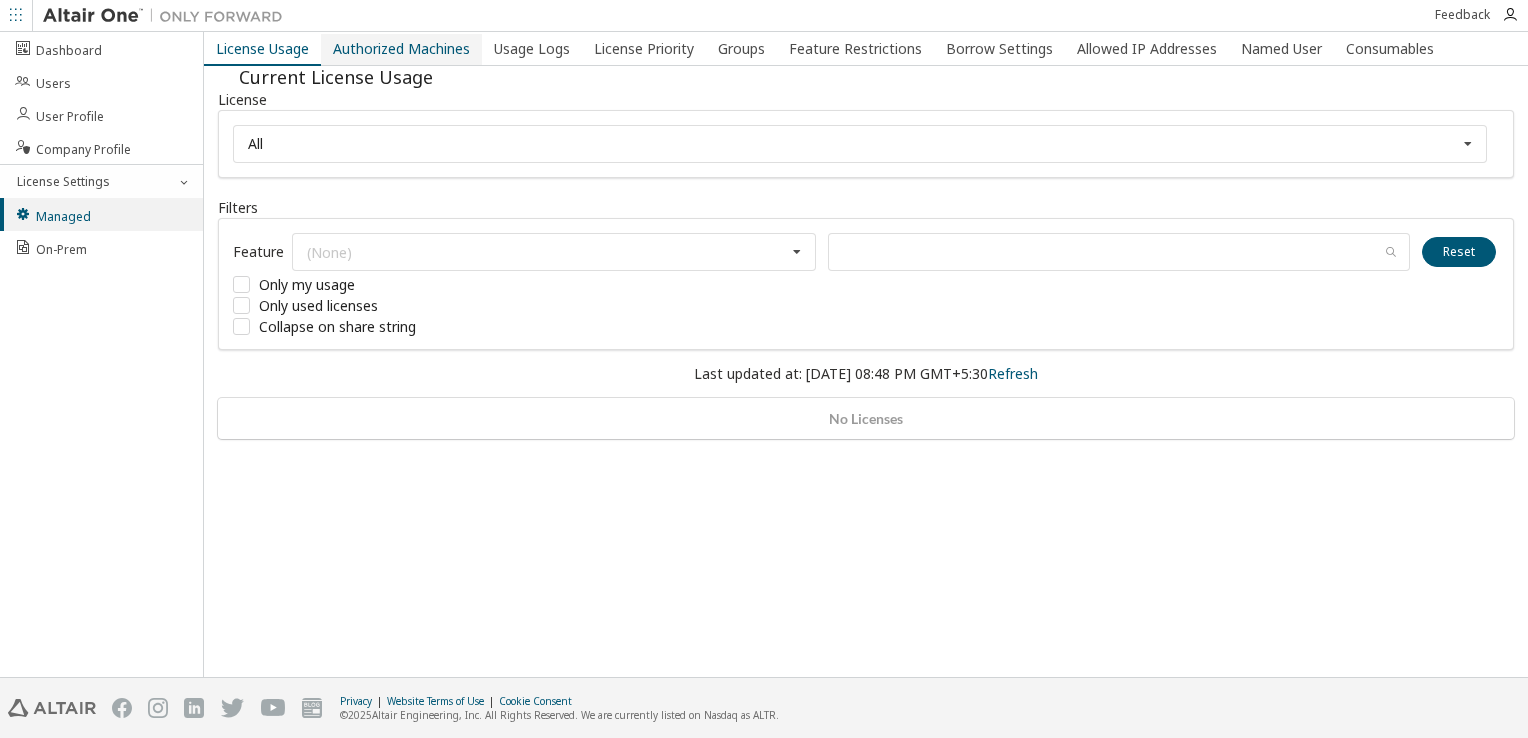 click on "Authorized Machines" at bounding box center [401, 49] 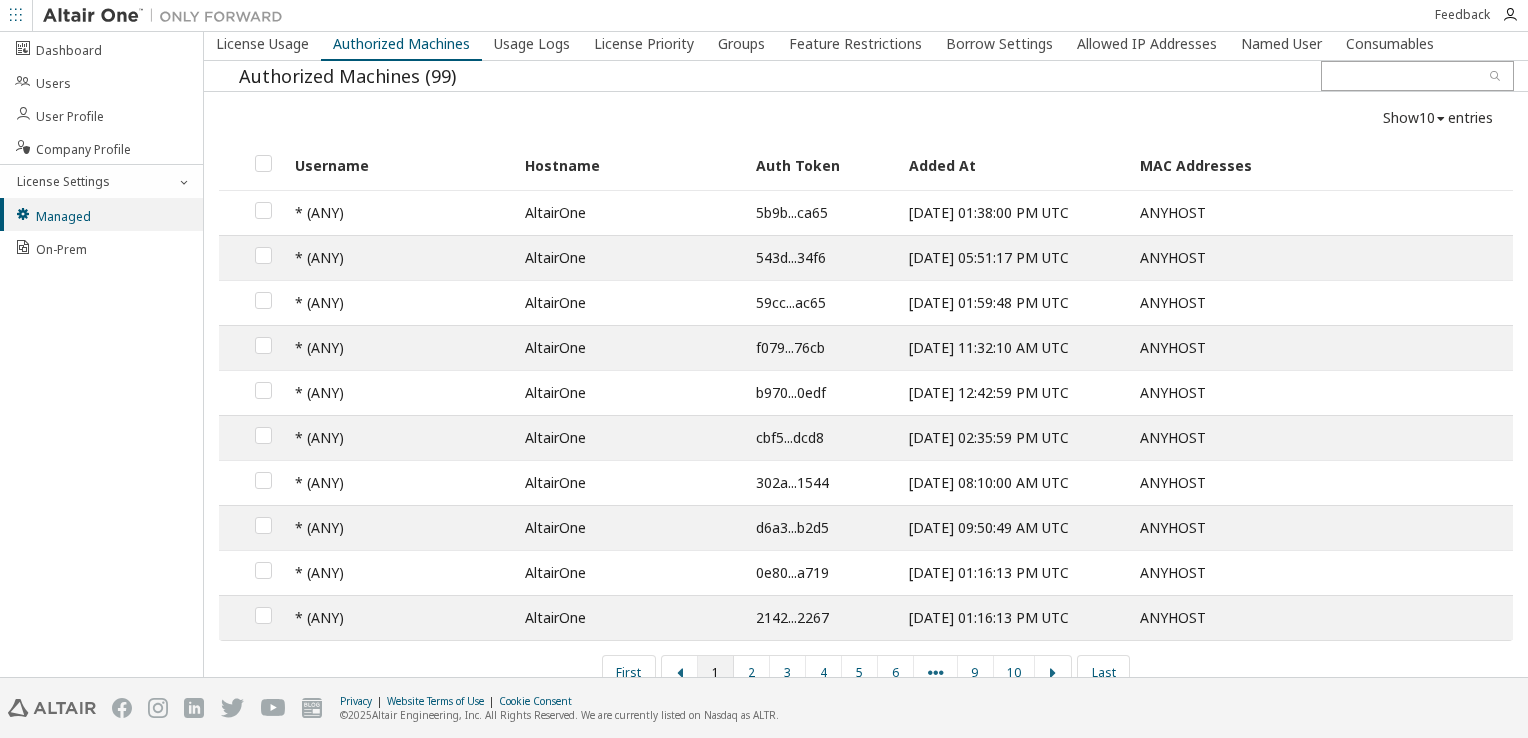scroll, scrollTop: 0, scrollLeft: 0, axis: both 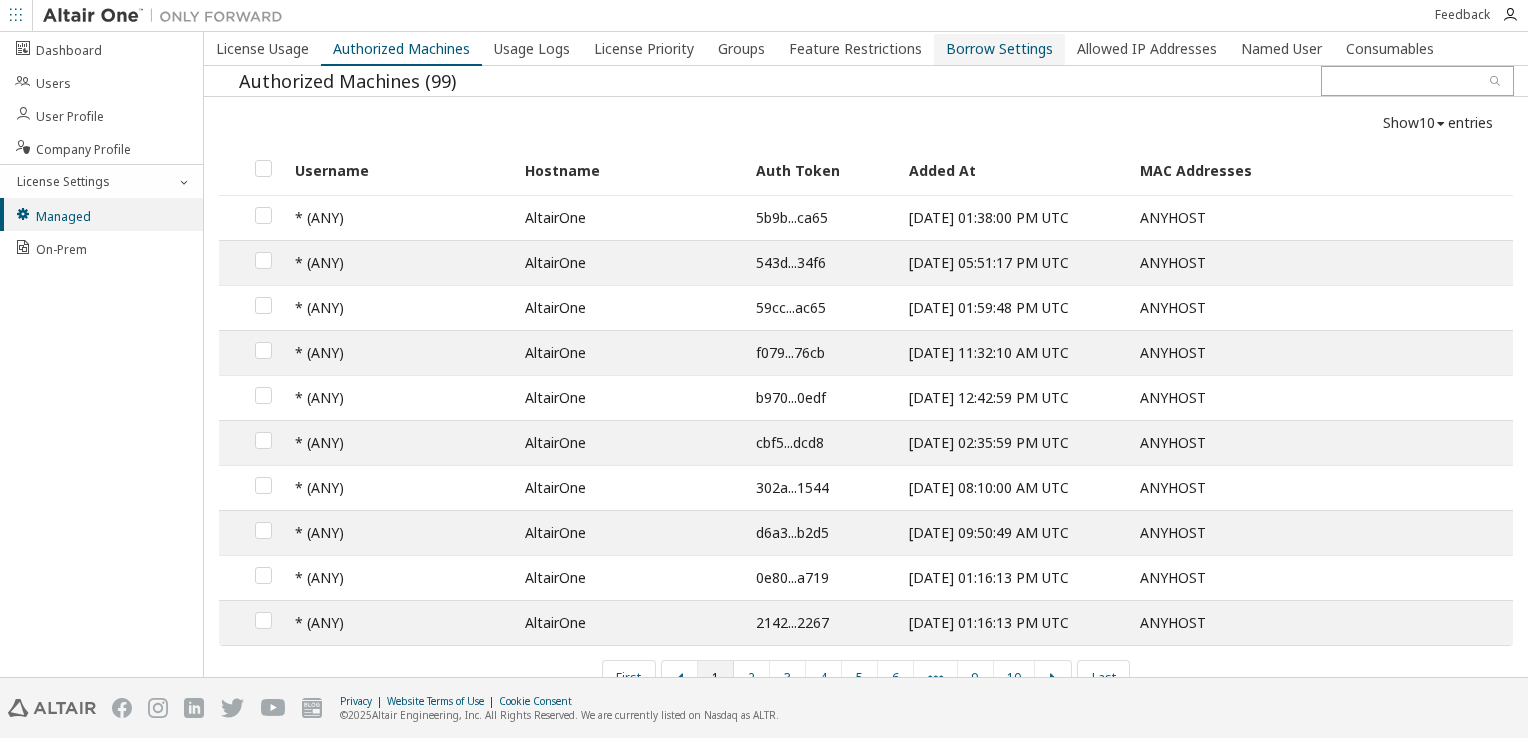 click on "Borrow Settings" at bounding box center [999, 49] 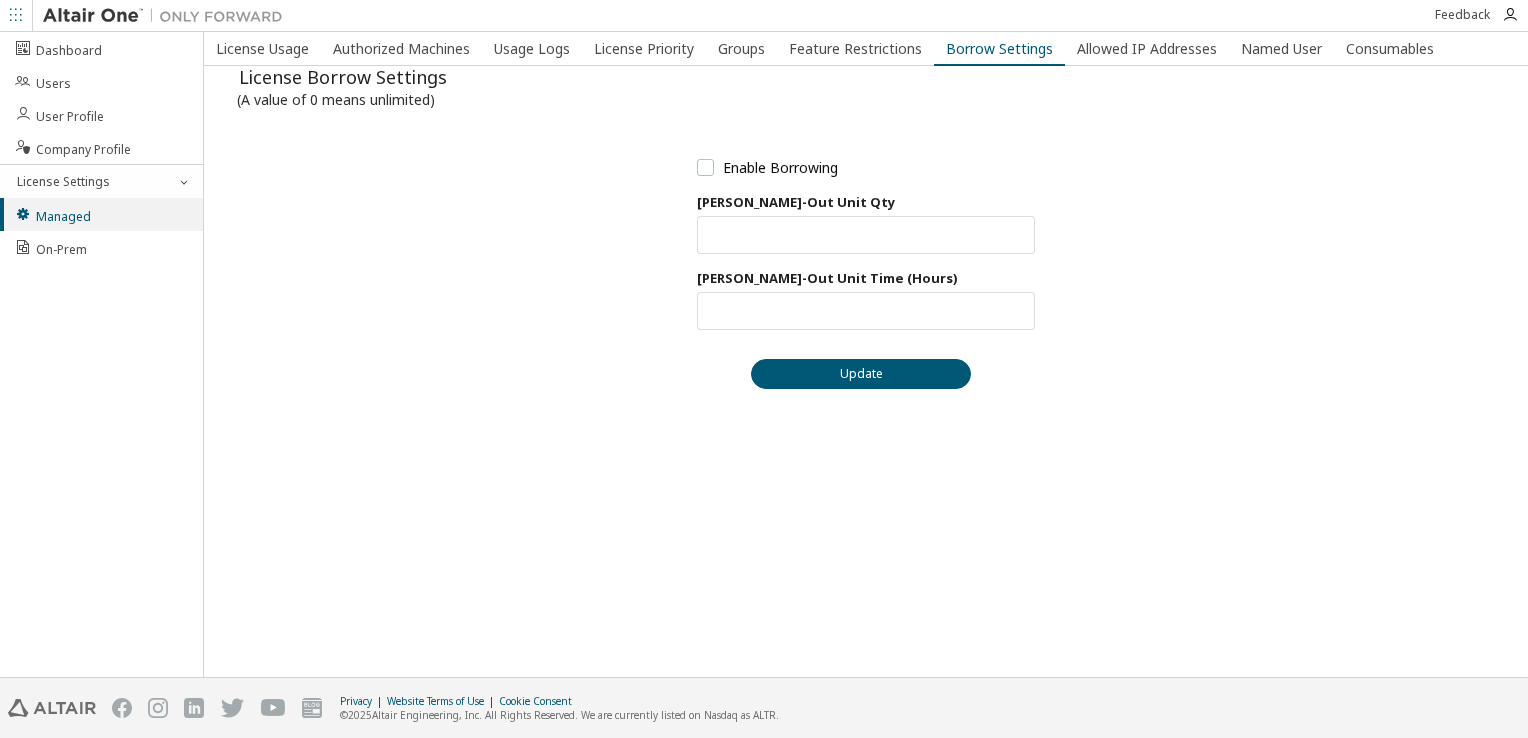 click on "Enable Borrowing" at bounding box center [767, 167] 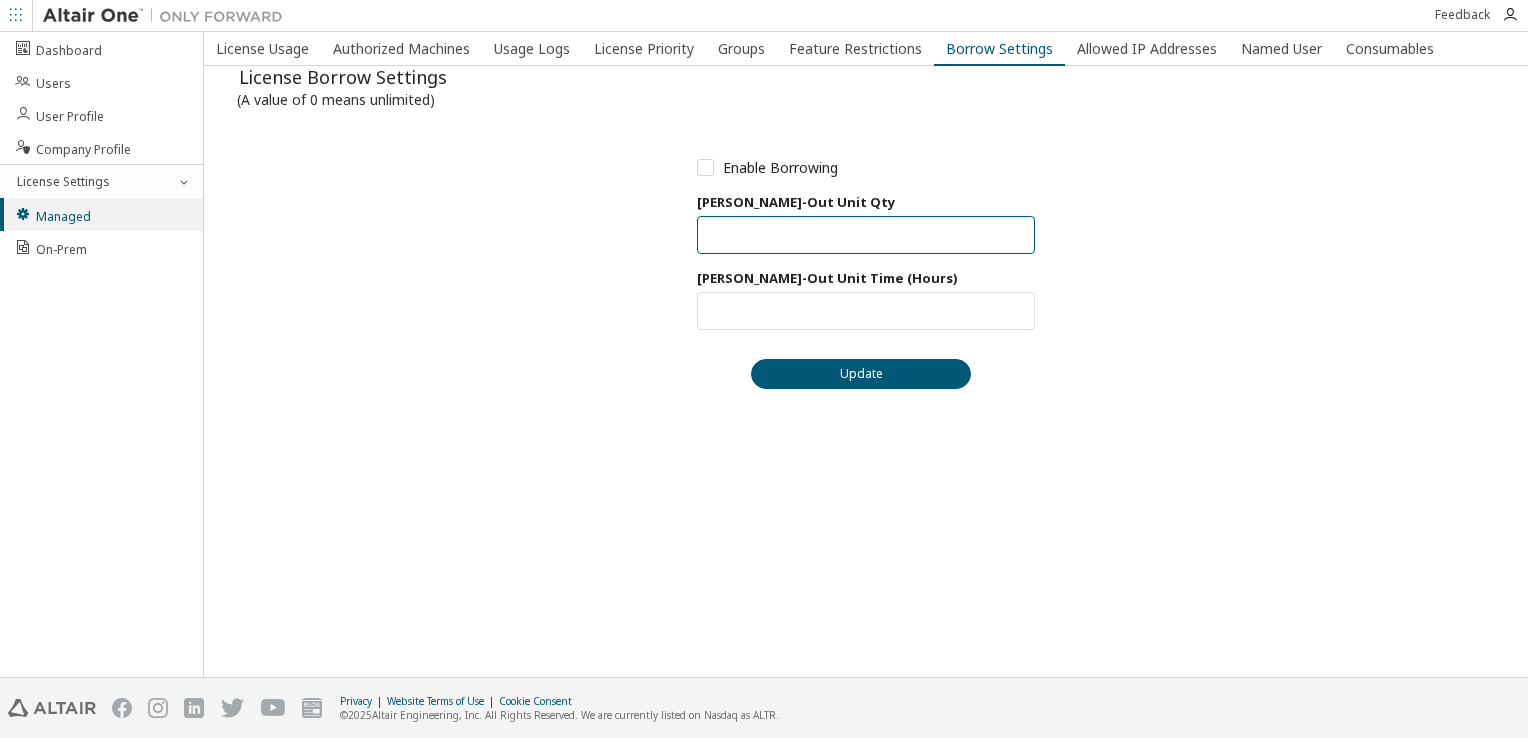 click on "**" at bounding box center (866, 235) 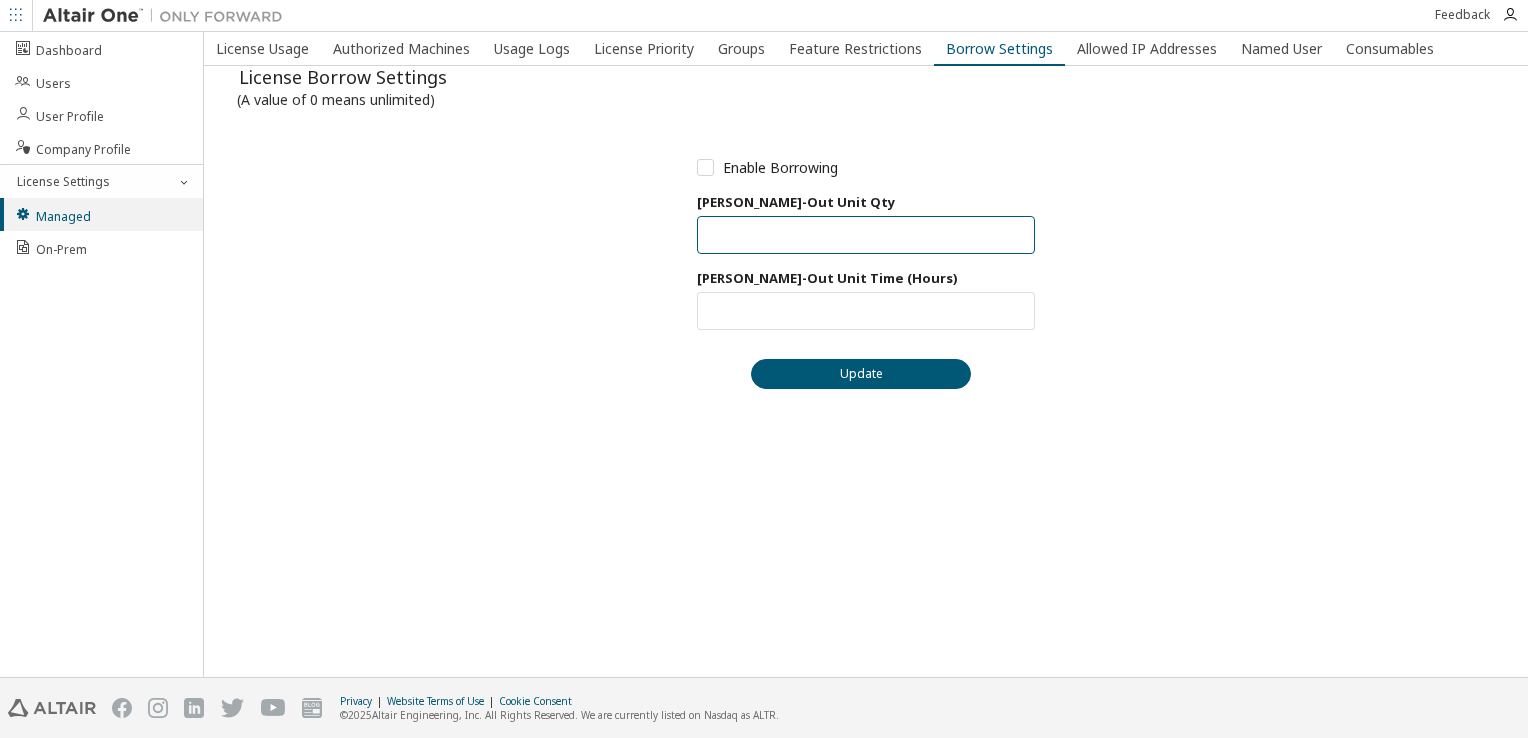 click on "*" at bounding box center (866, 235) 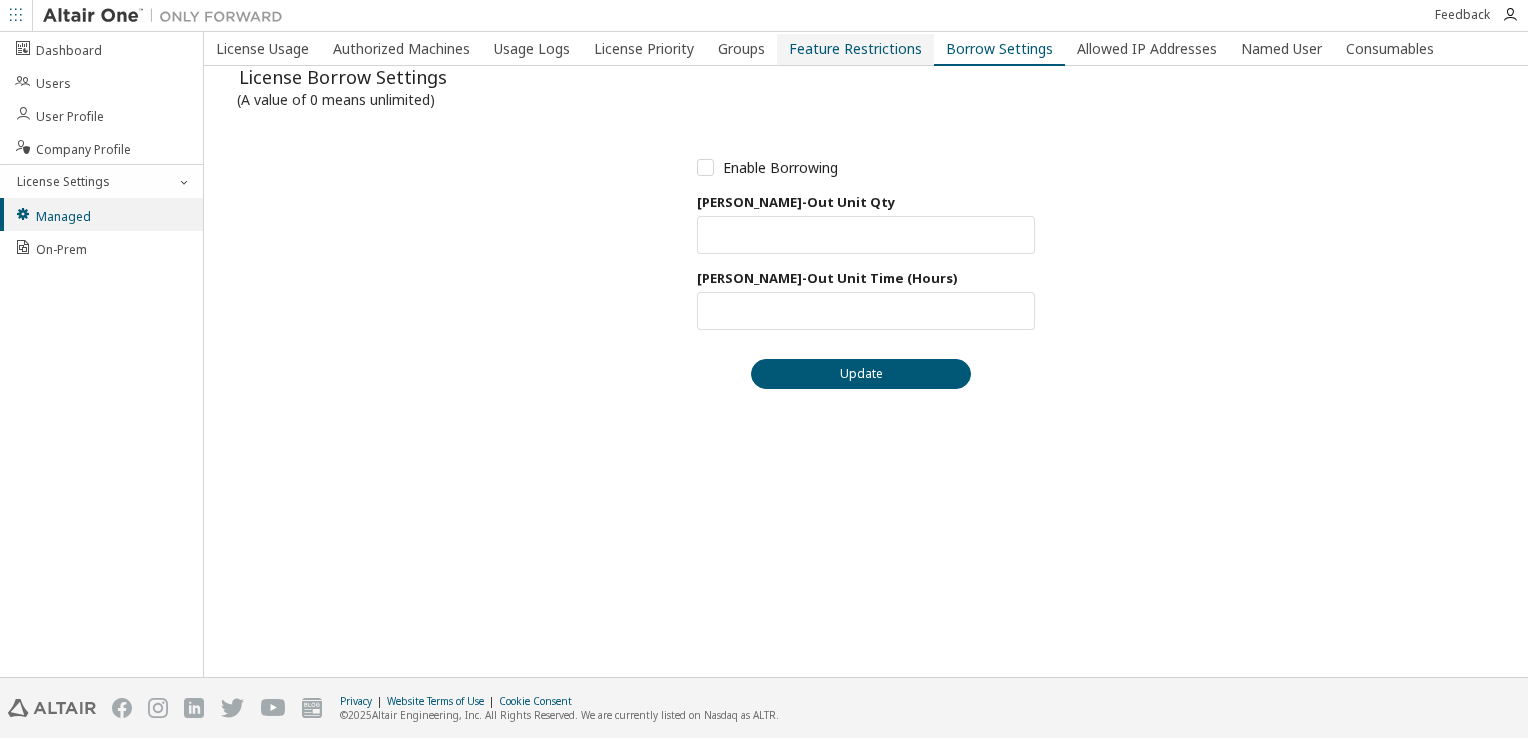 click on "Feature Restrictions" at bounding box center (855, 49) 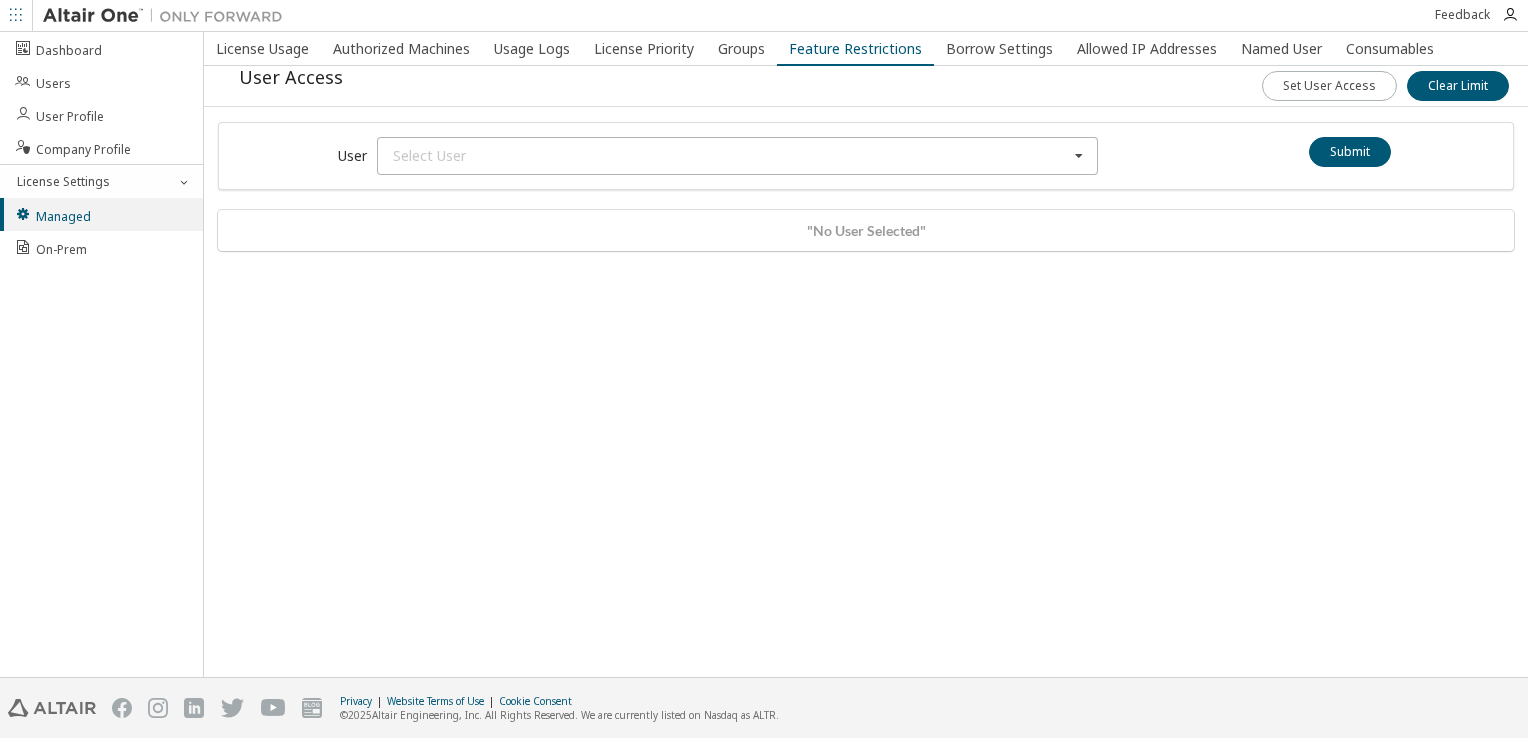 click at bounding box center (1079, 156) 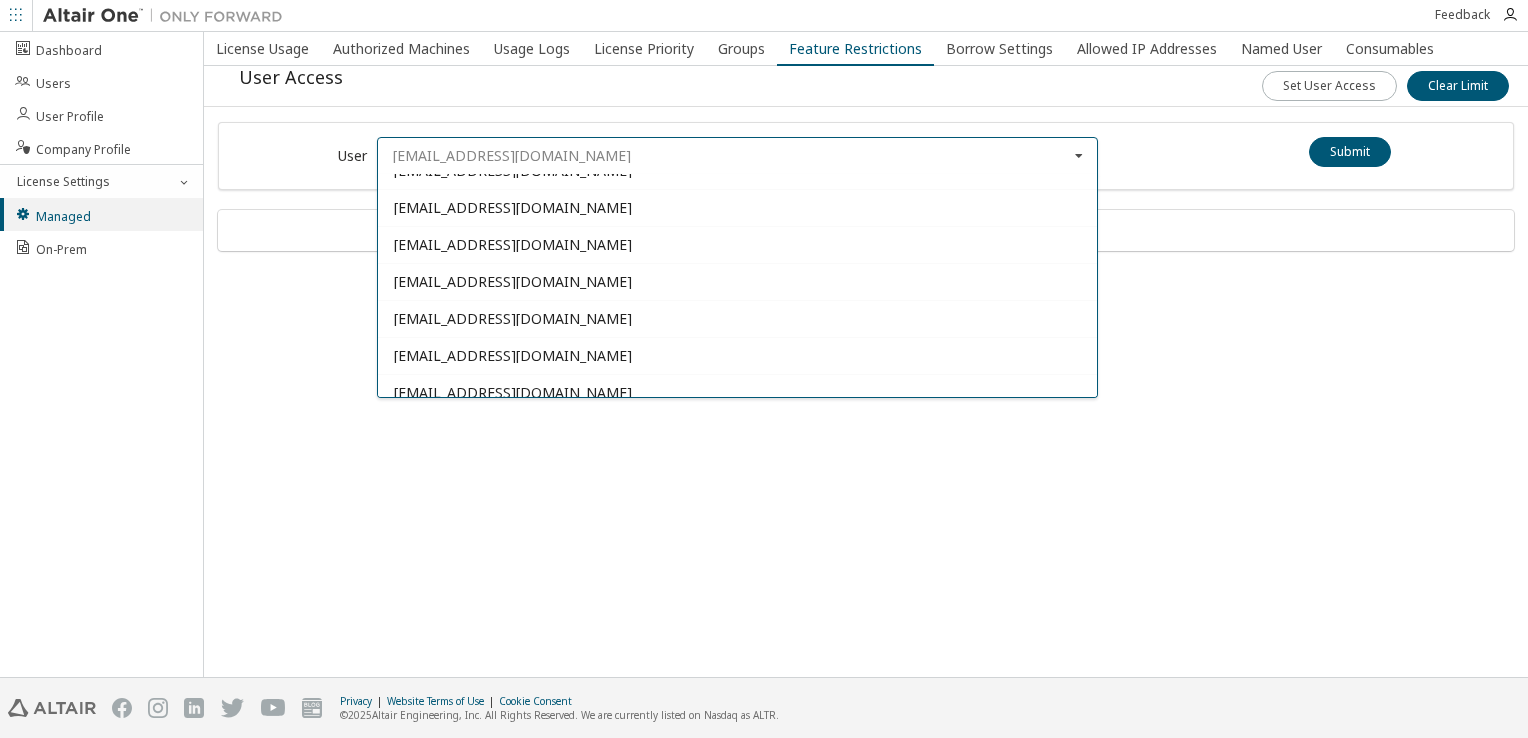 scroll, scrollTop: 200, scrollLeft: 0, axis: vertical 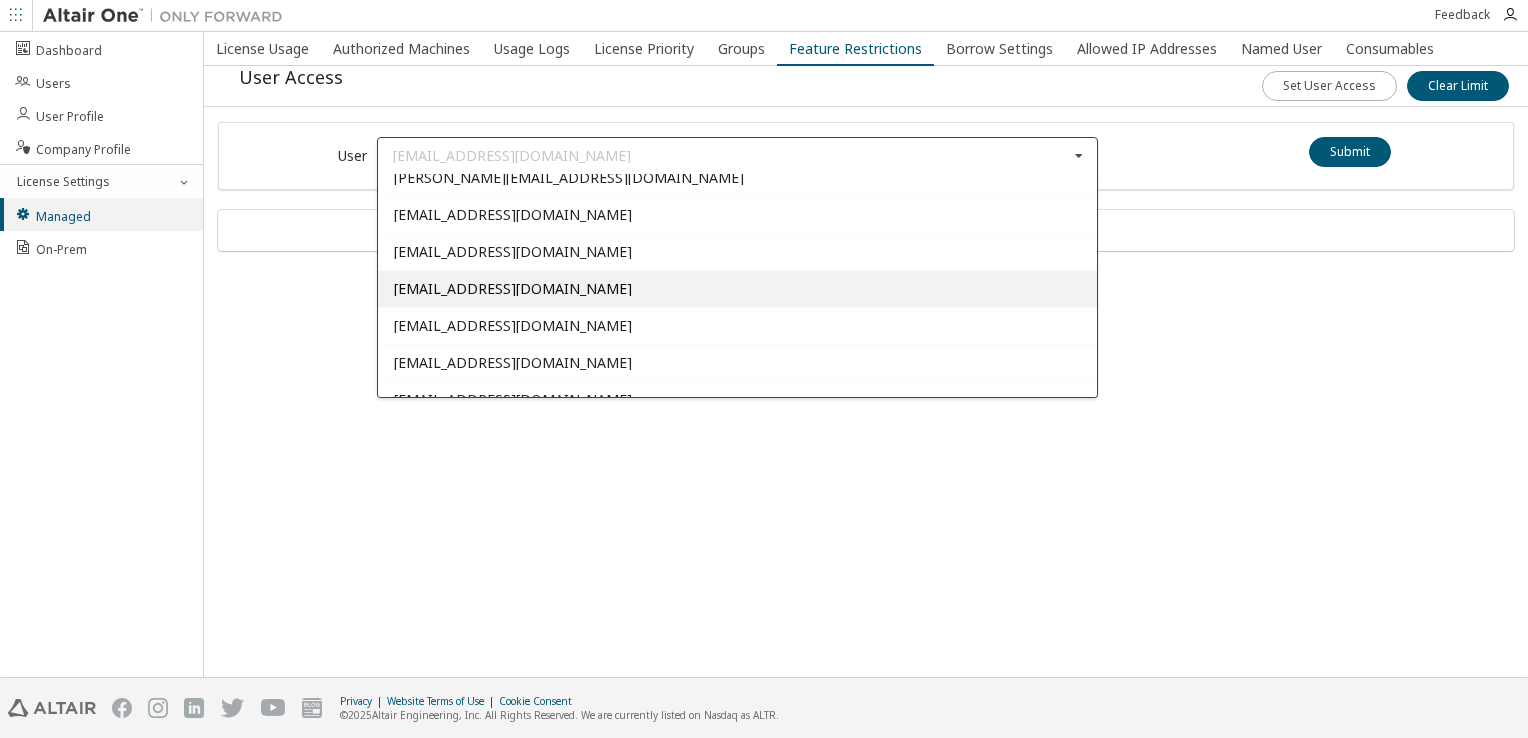 click on "[EMAIL_ADDRESS][DOMAIN_NAME]" at bounding box center [737, 288] 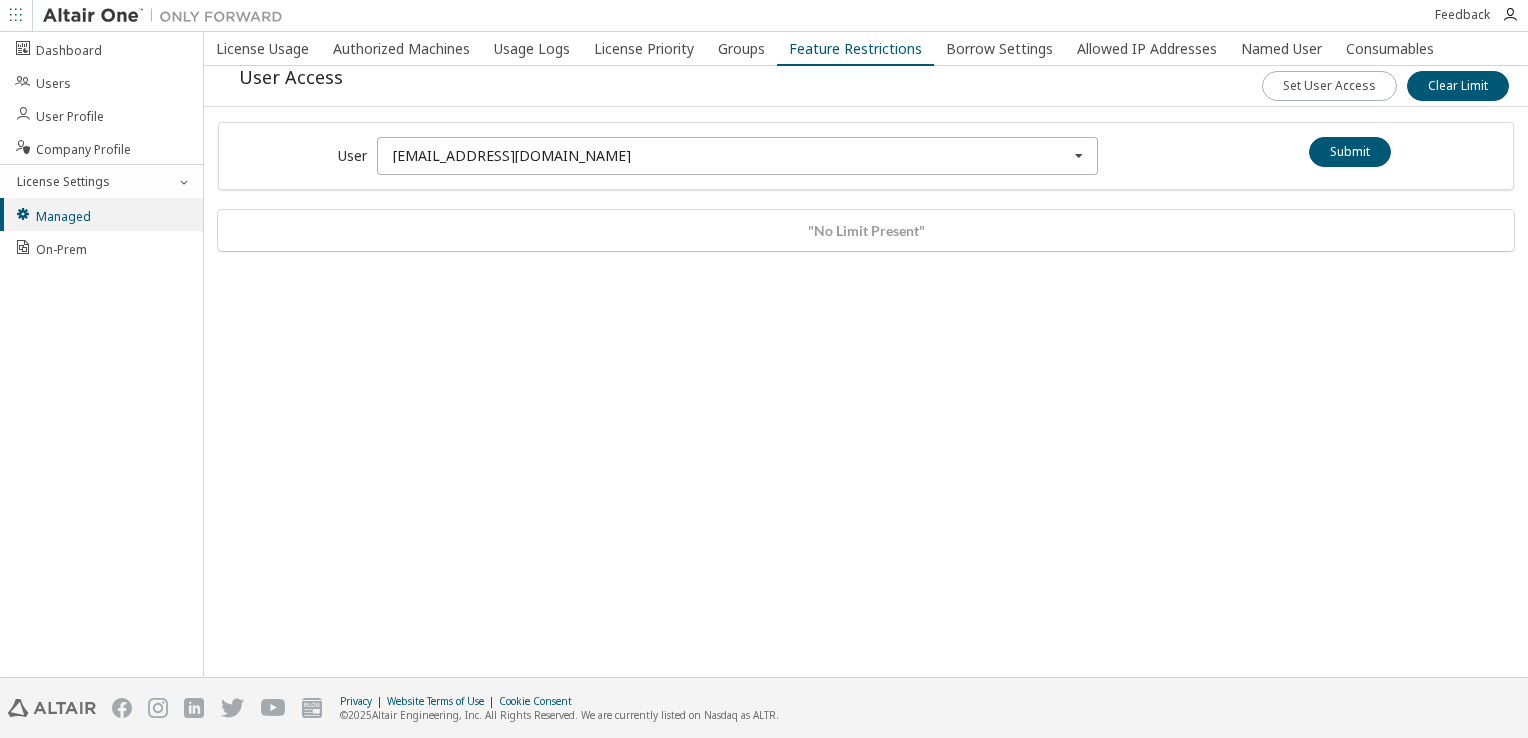 click at bounding box center (1079, 156) 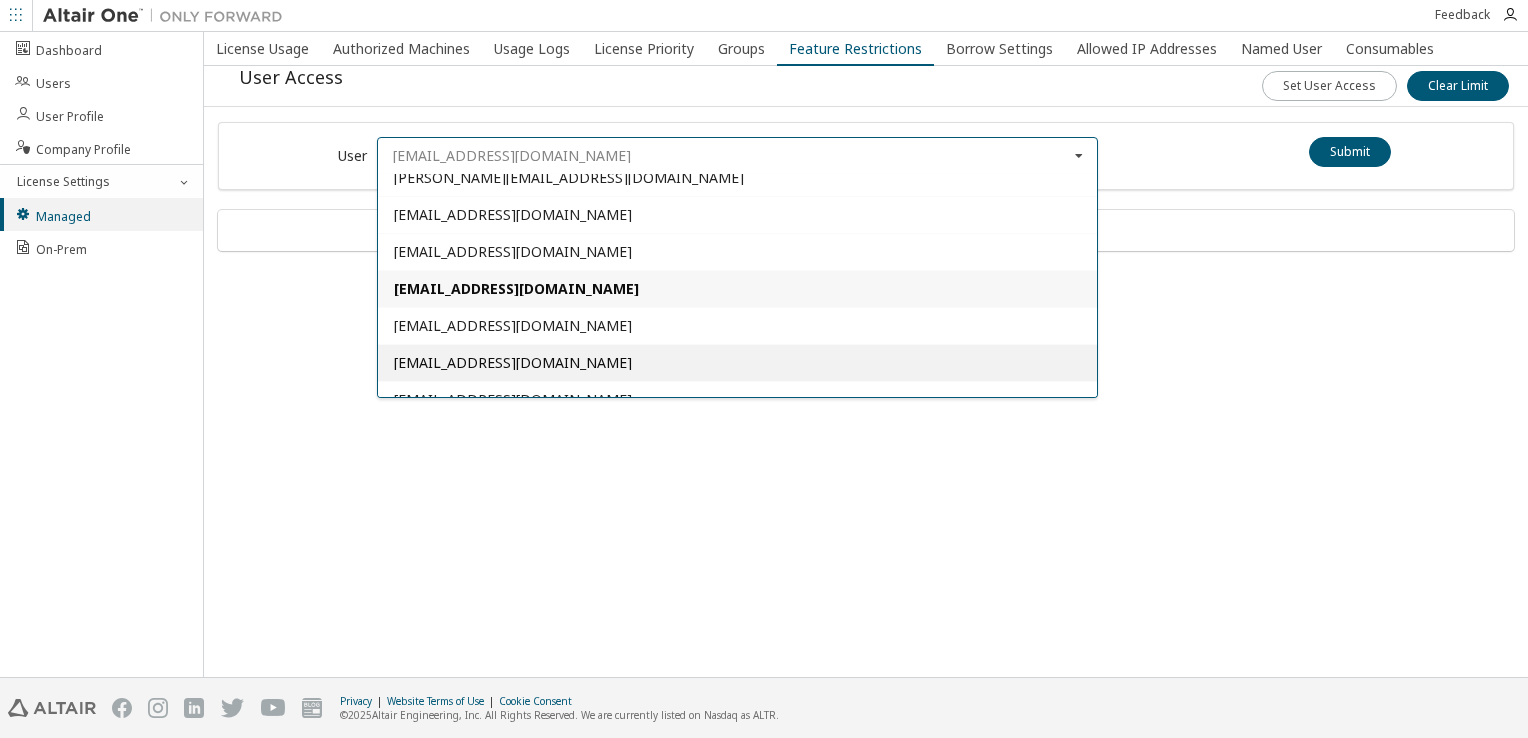 scroll, scrollTop: 300, scrollLeft: 0, axis: vertical 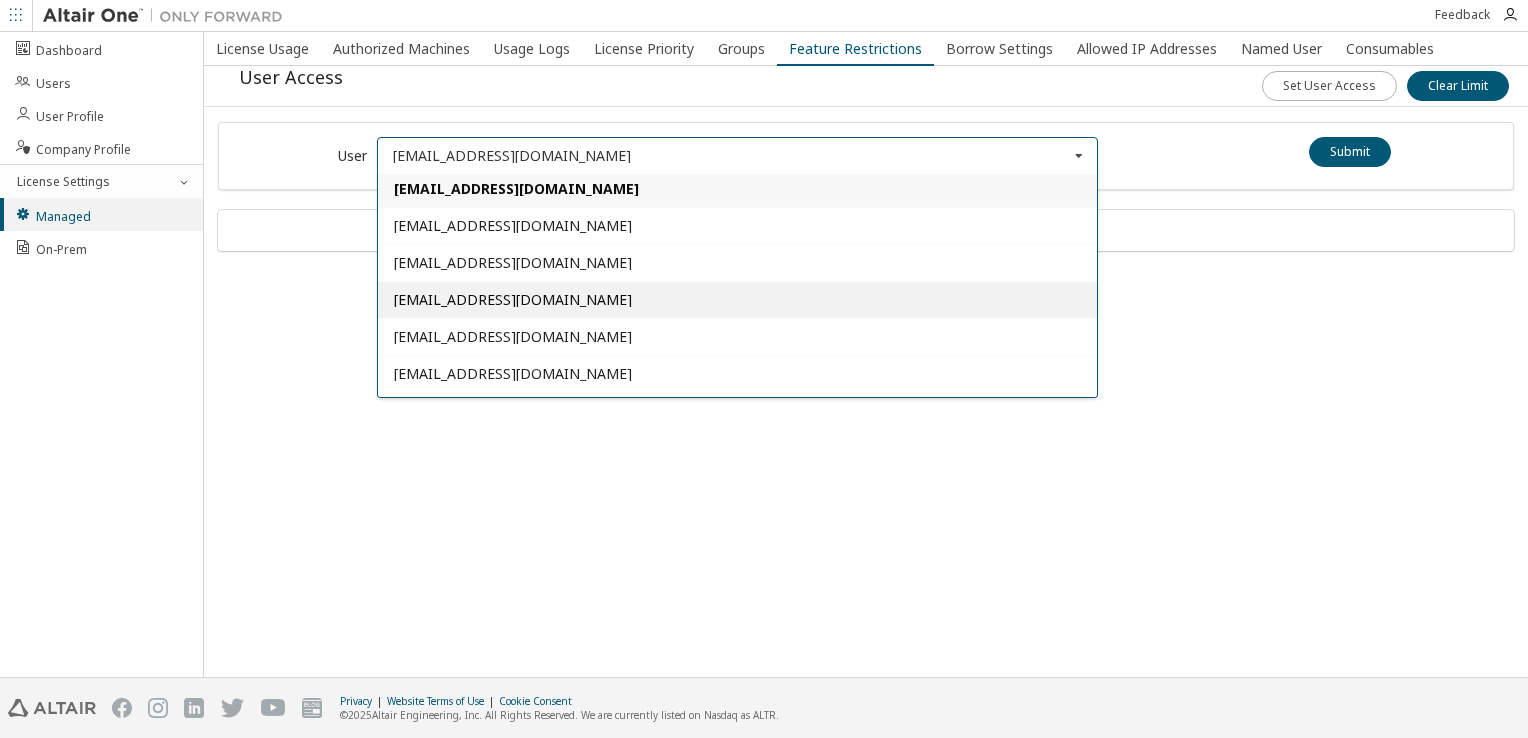 click on "[EMAIL_ADDRESS][DOMAIN_NAME]" at bounding box center (737, 300) 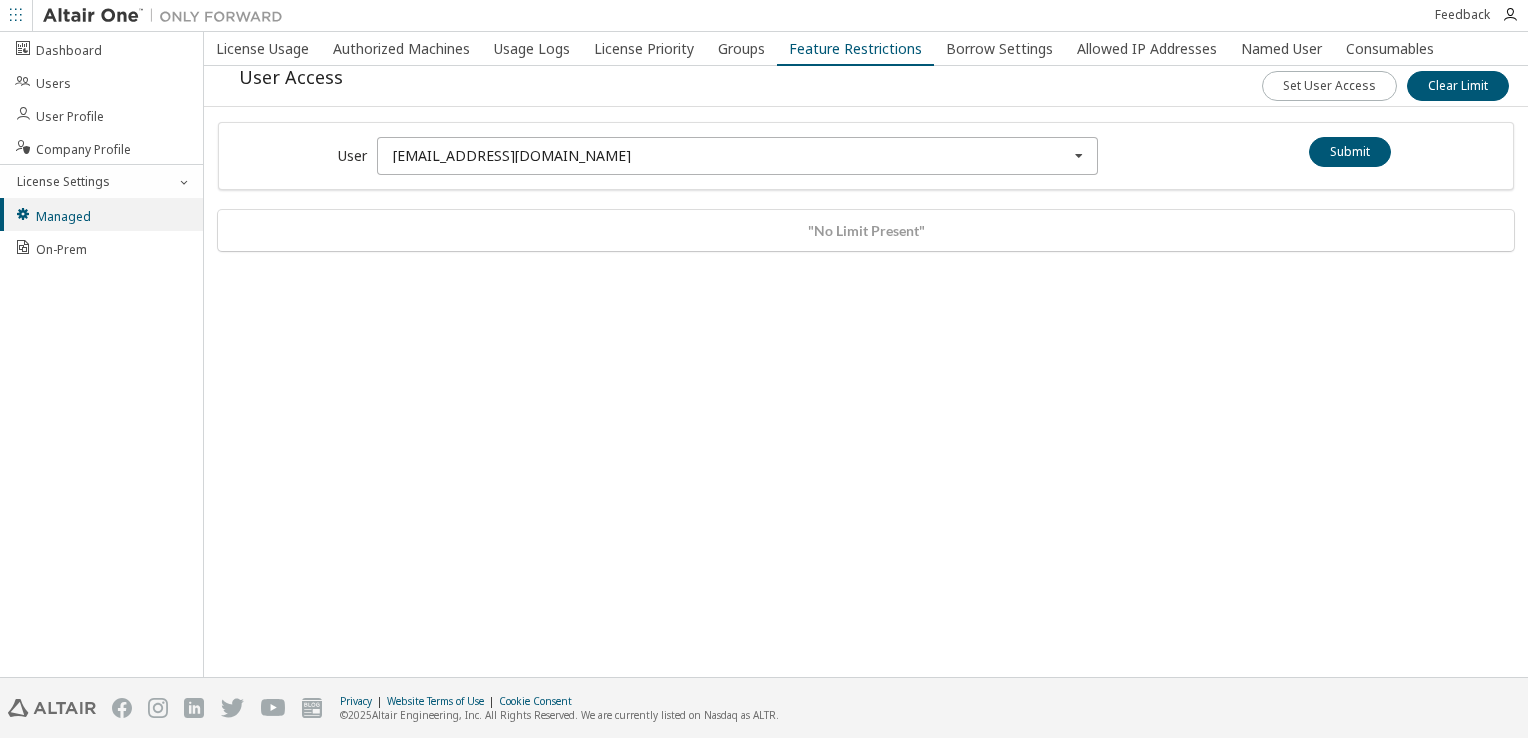 click at bounding box center (1079, 156) 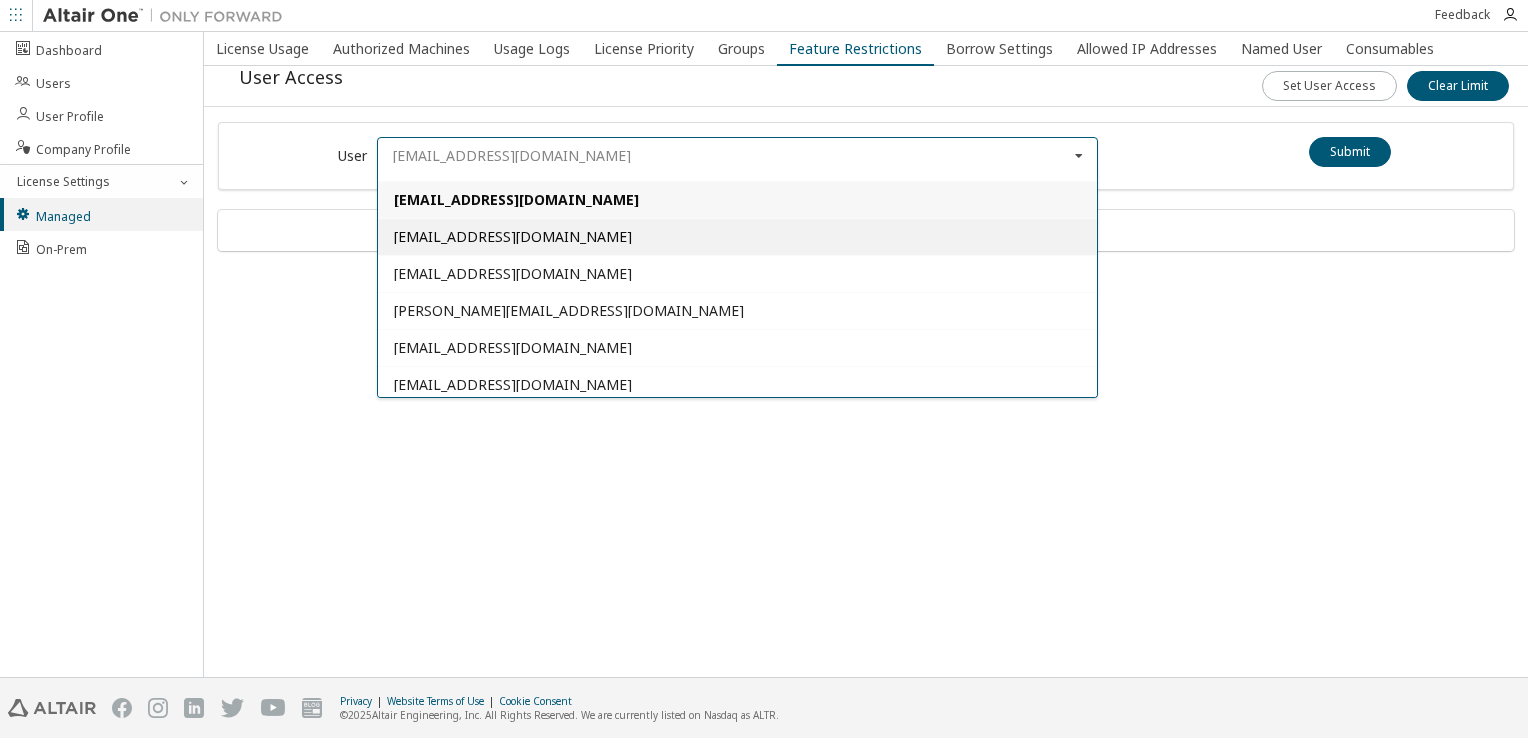 scroll, scrollTop: 401, scrollLeft: 0, axis: vertical 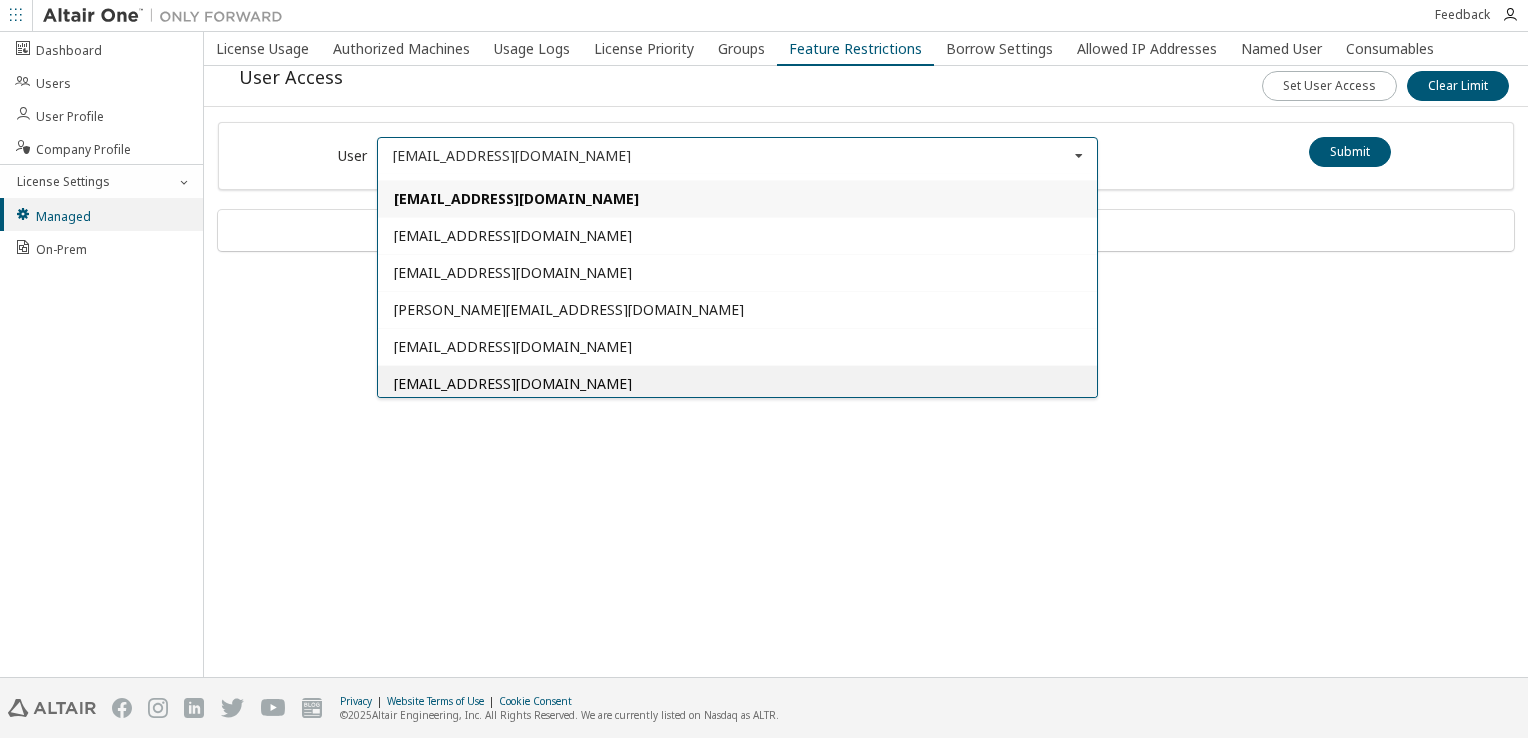 click on "[EMAIL_ADDRESS][DOMAIN_NAME]" at bounding box center (737, 384) 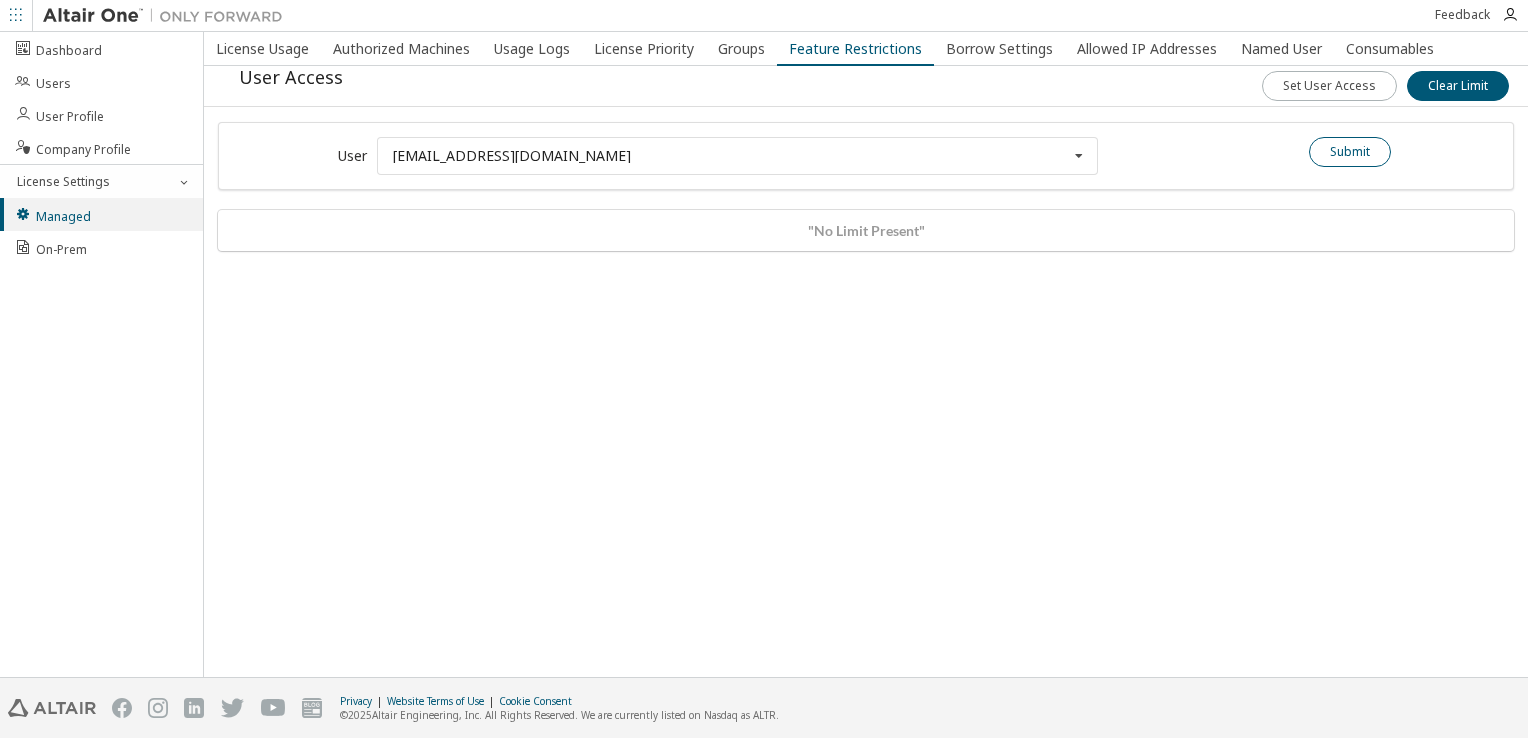click on "Submit" at bounding box center (1350, 152) 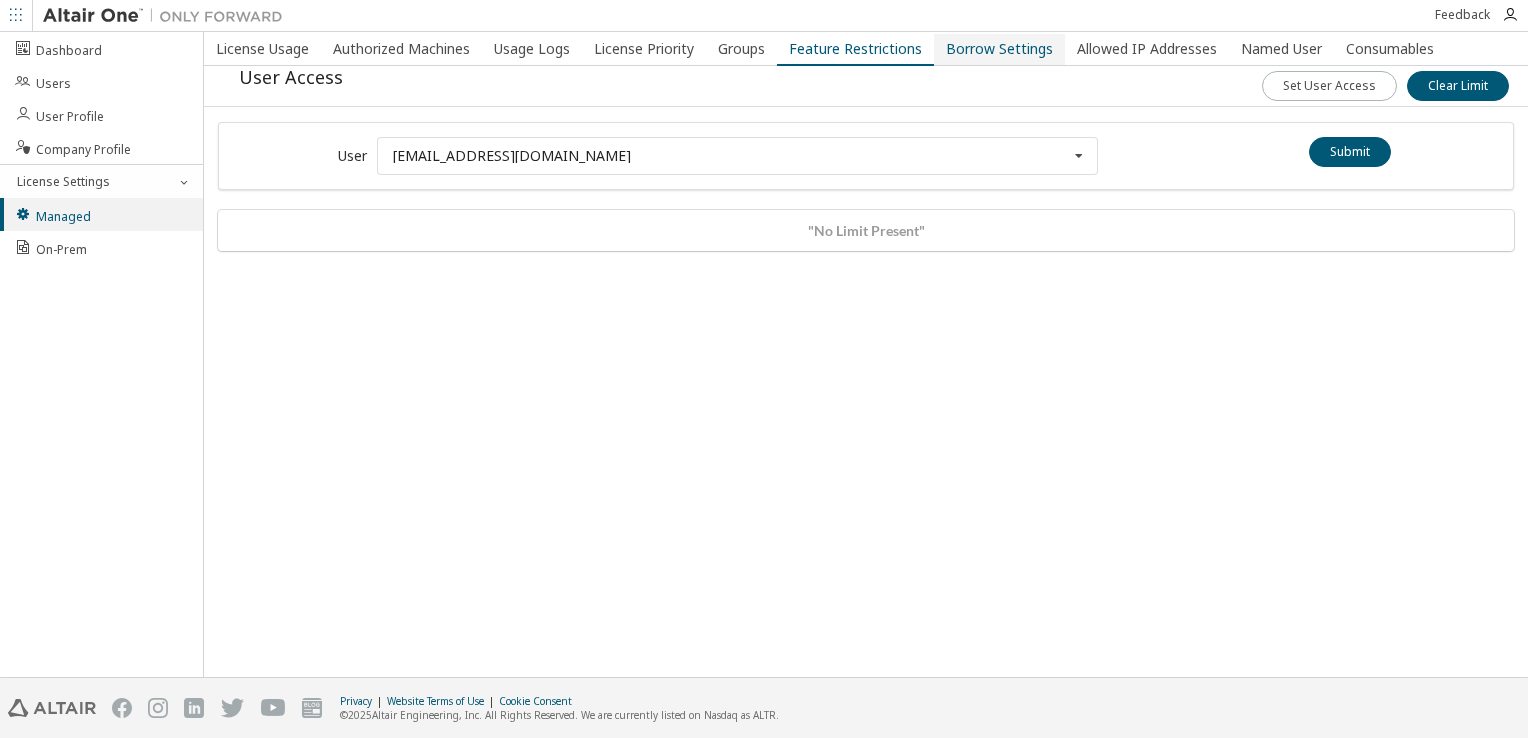 click on "Borrow Settings" at bounding box center (999, 49) 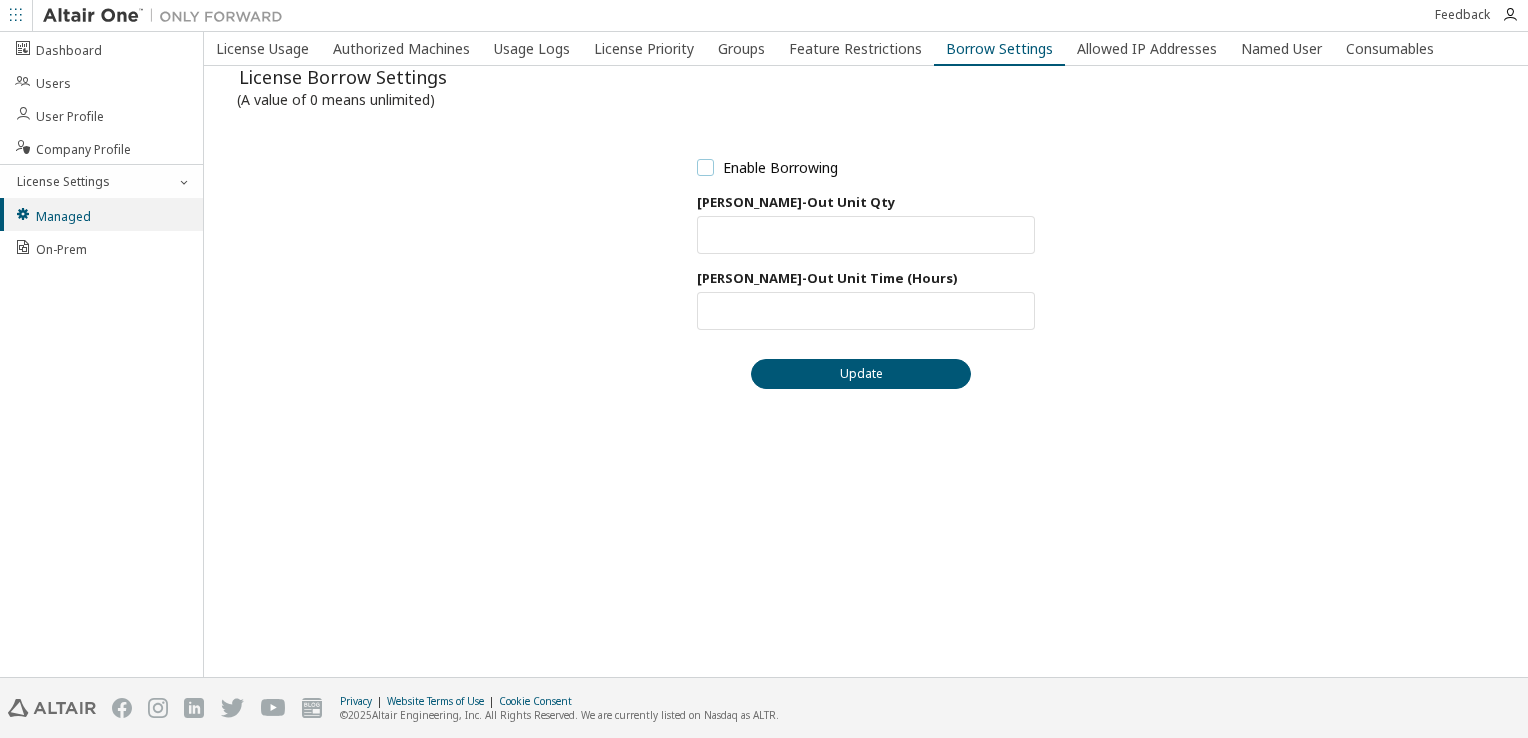 click on "Enable Borrowing" at bounding box center [767, 167] 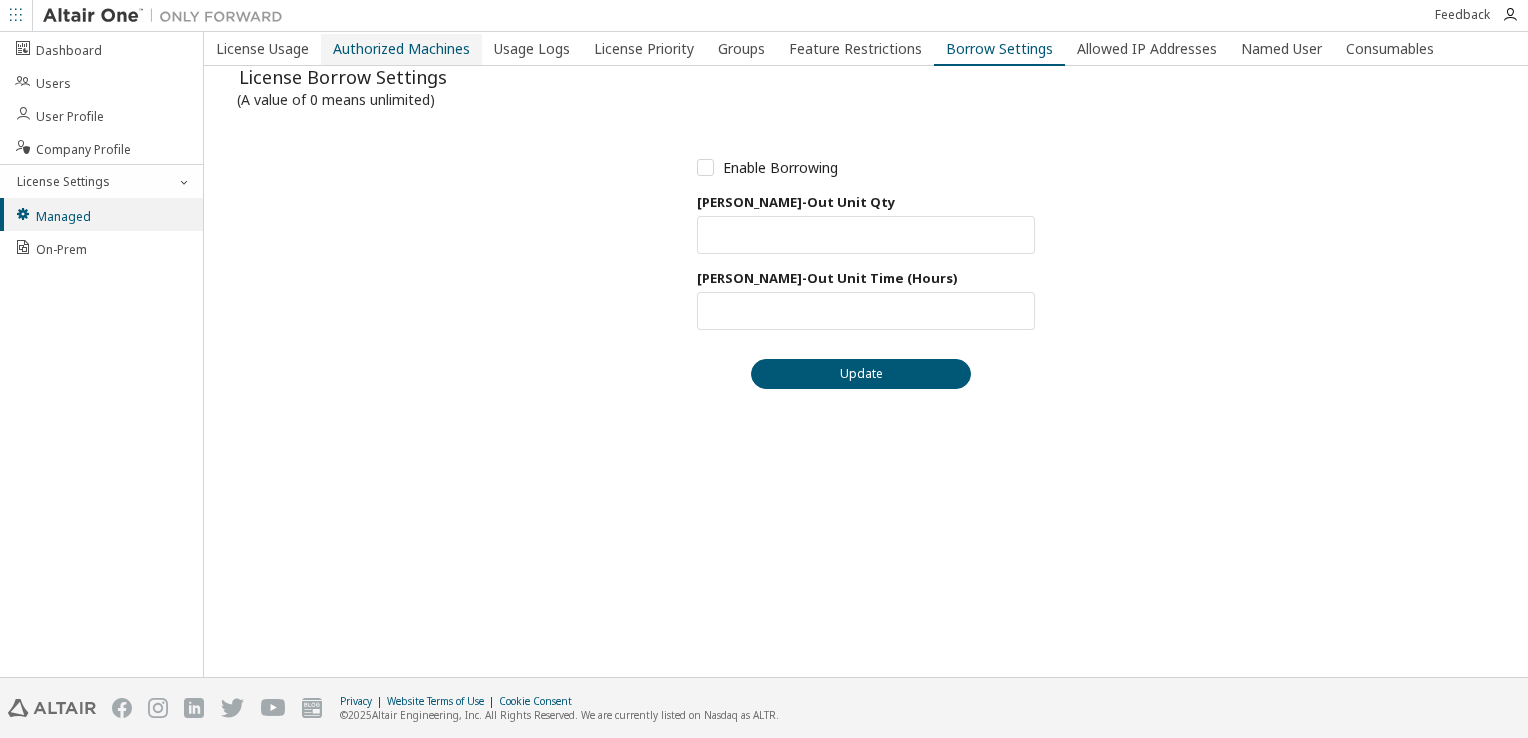 click on "Authorized Machines" at bounding box center (401, 49) 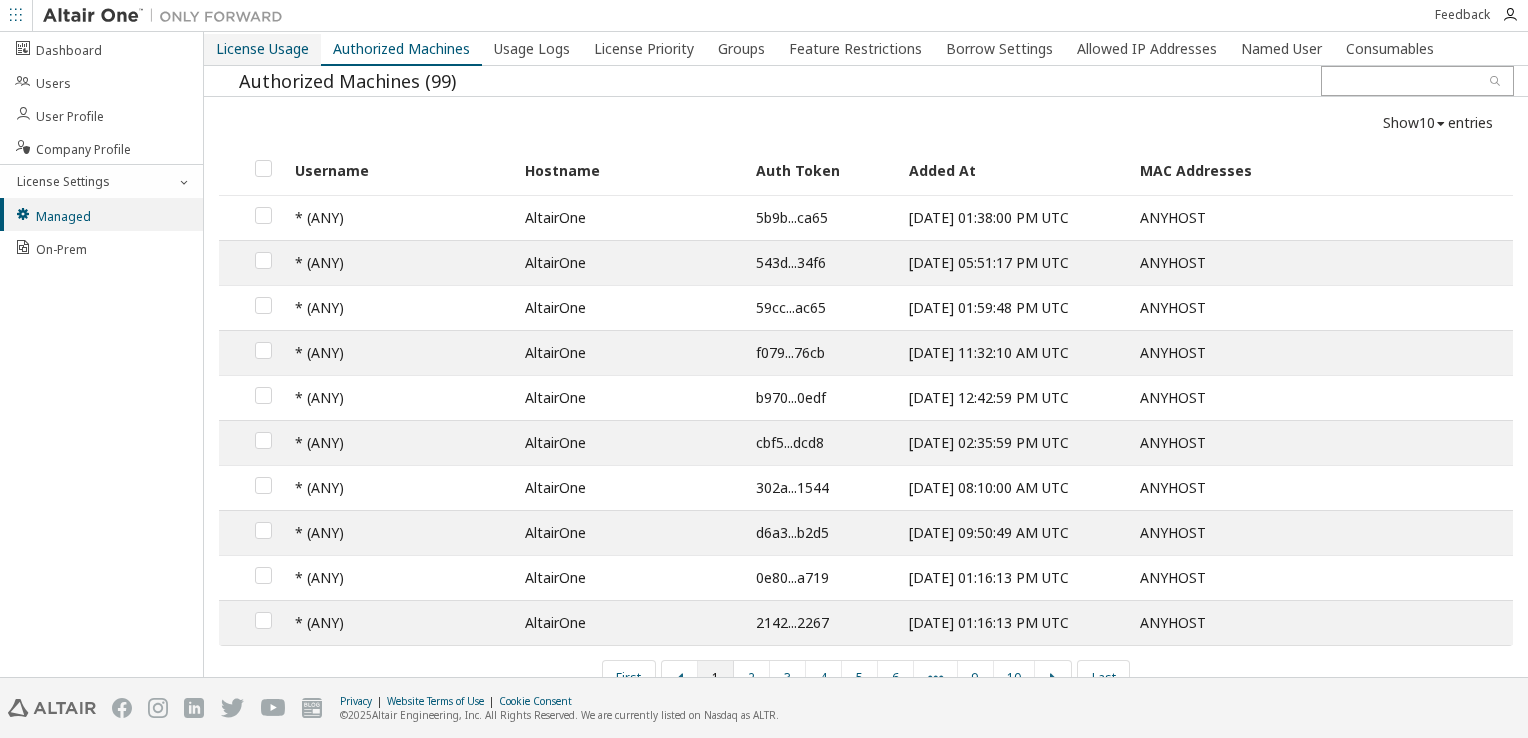 click on "License Usage" at bounding box center [262, 49] 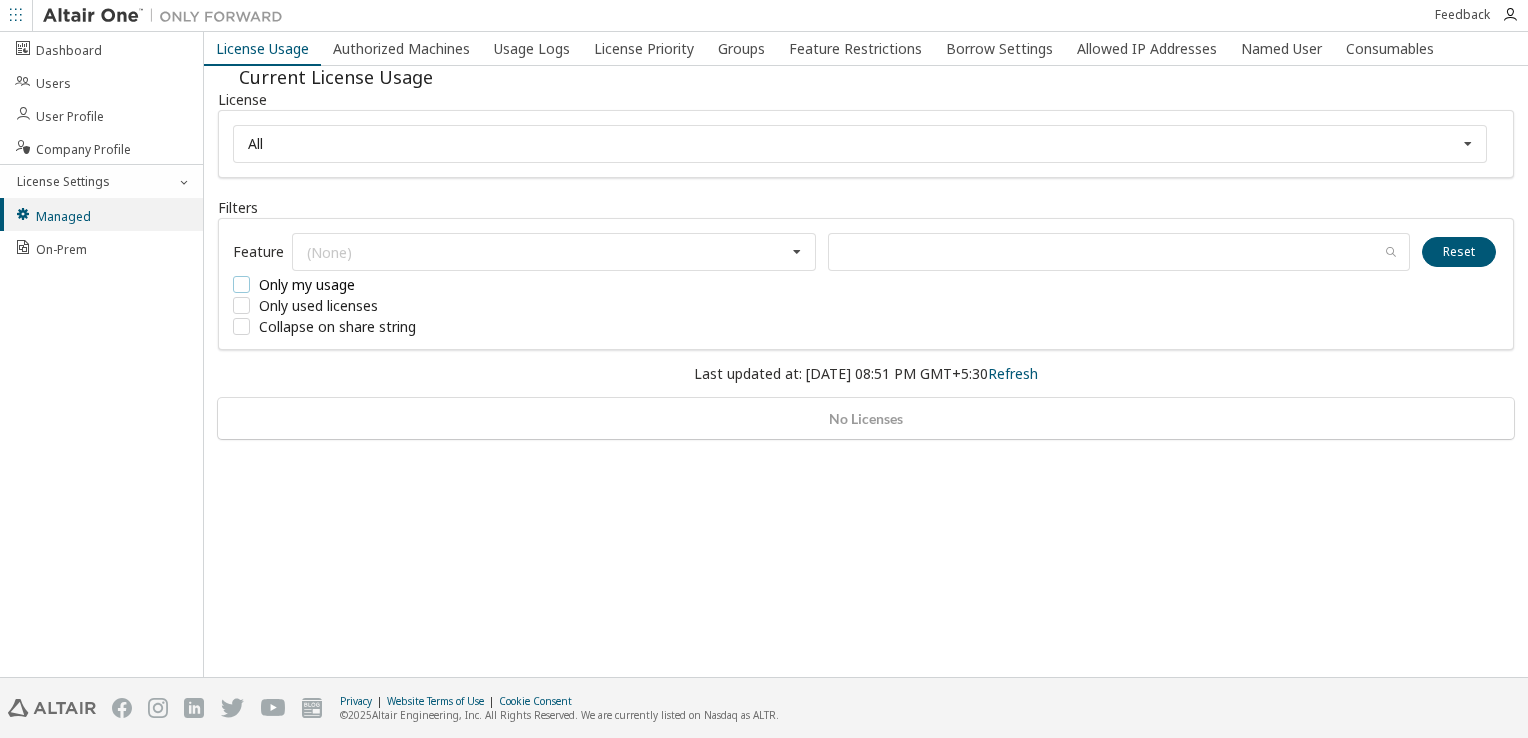 click on "Only my usage" at bounding box center [383, 284] 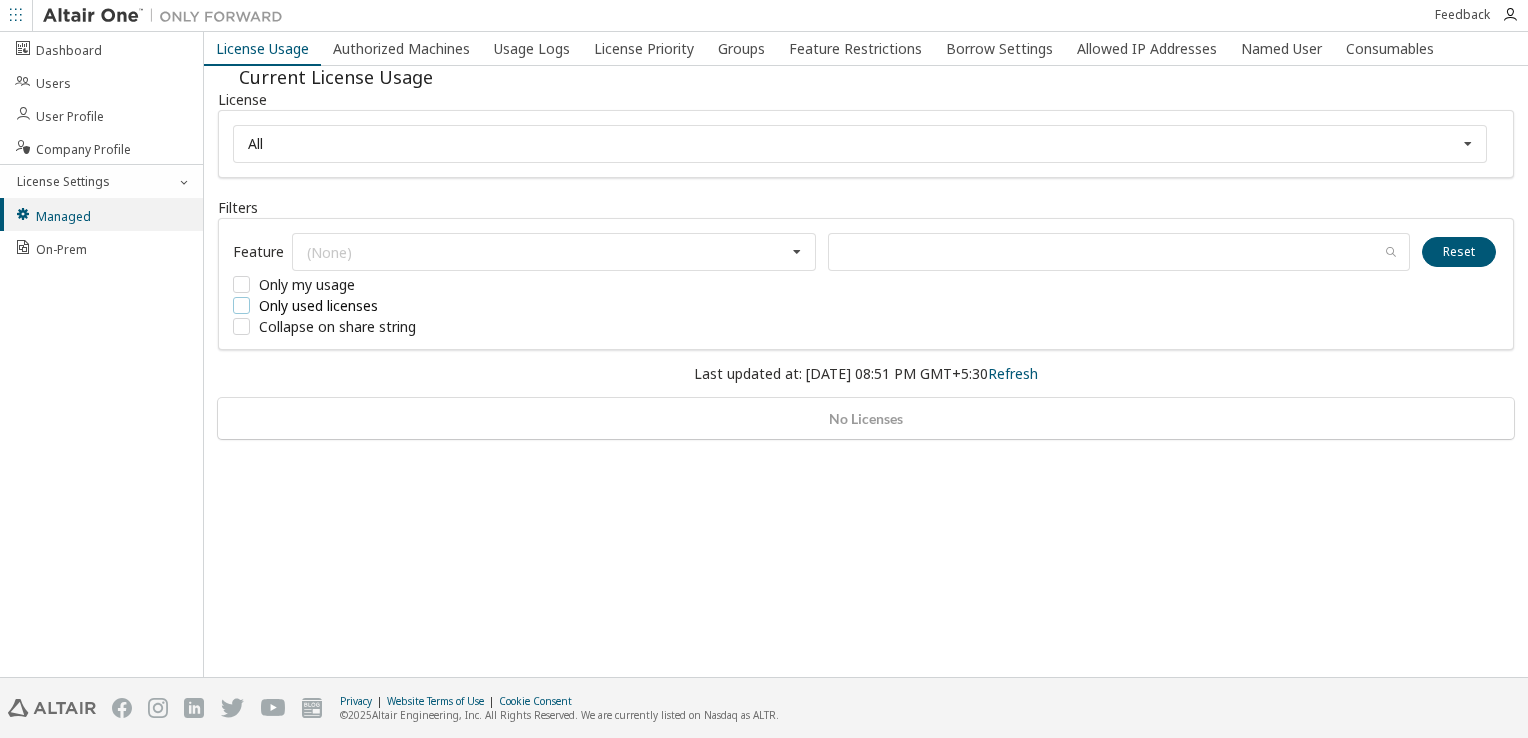 click on "Only used licenses" at bounding box center [383, 305] 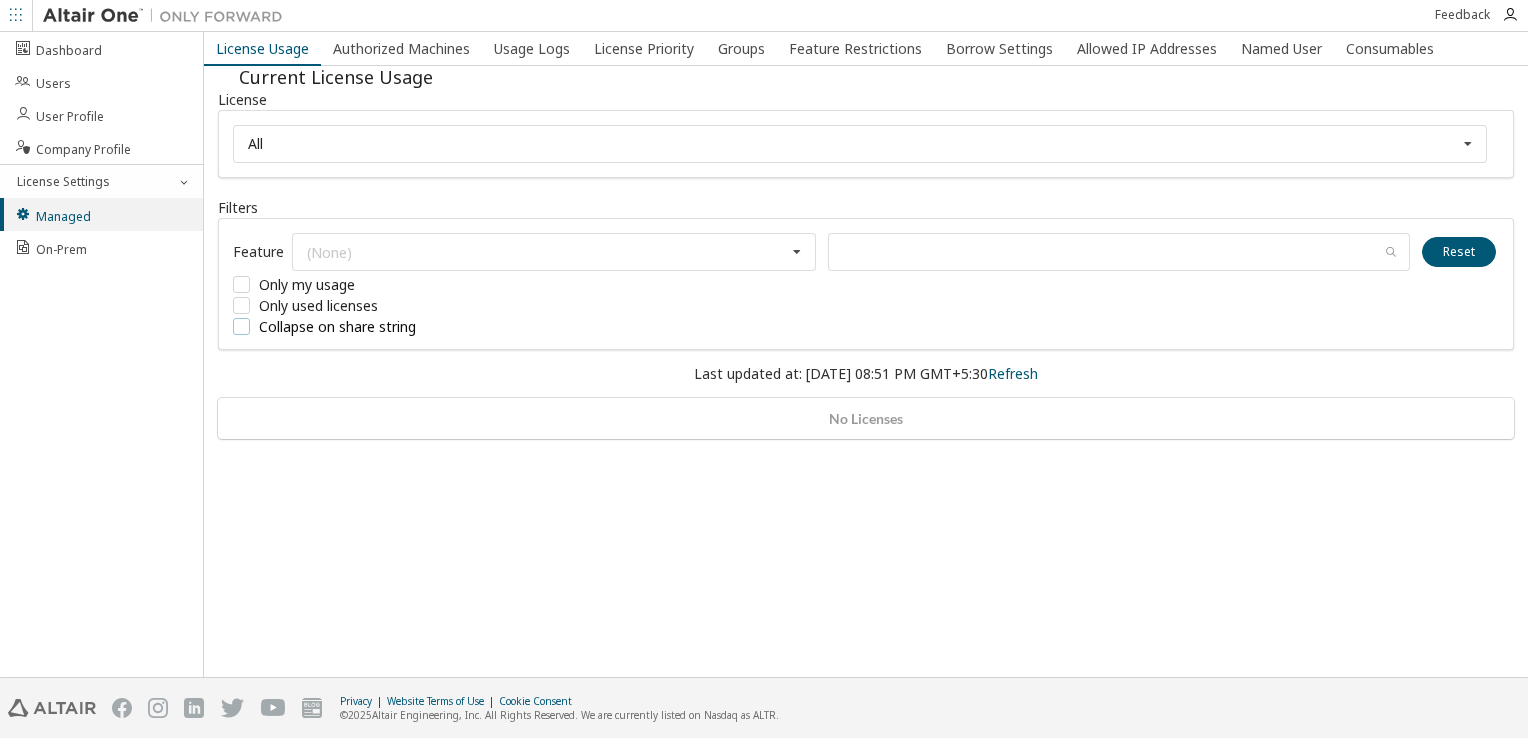 click on "Collapse on share string" at bounding box center (383, 326) 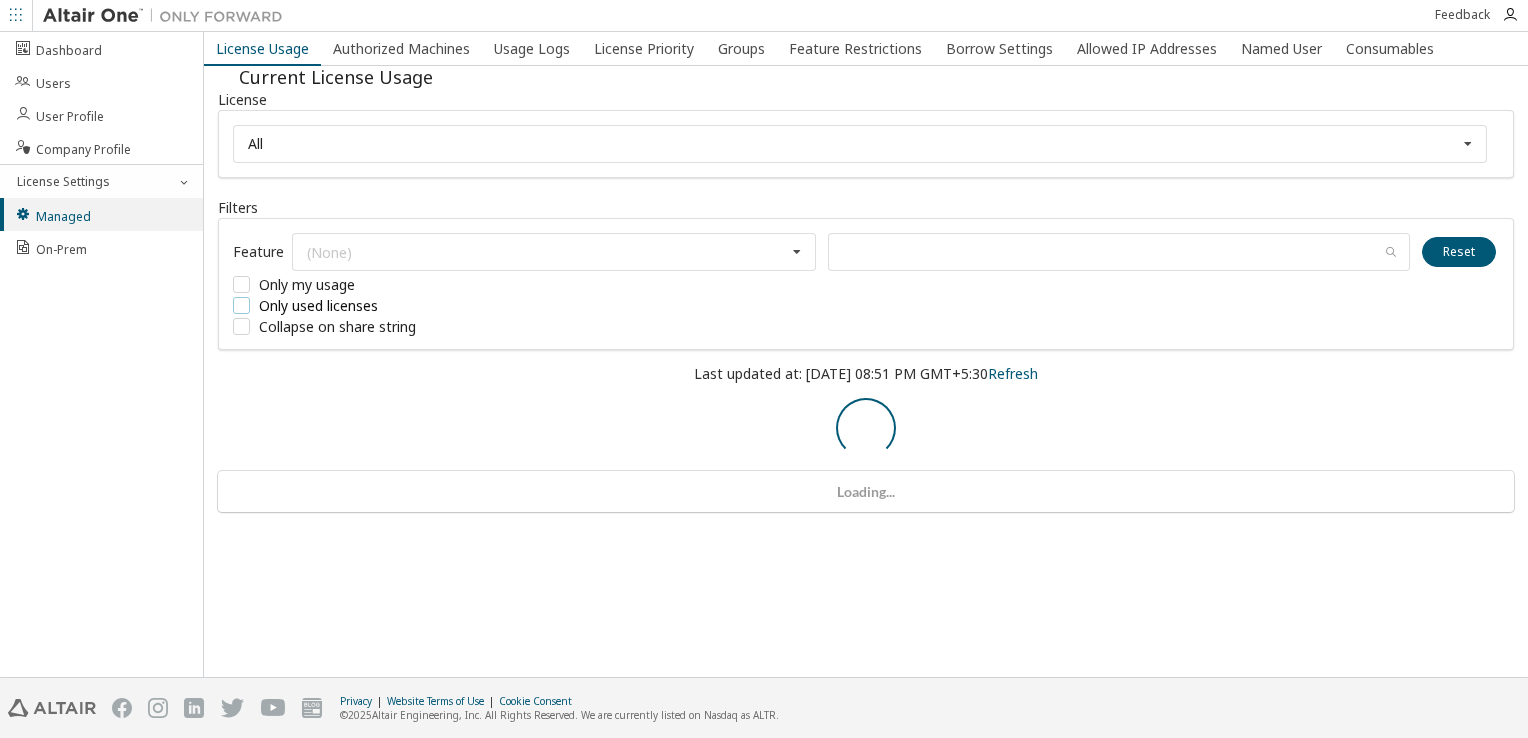 click on "Only used licenses" at bounding box center [383, 305] 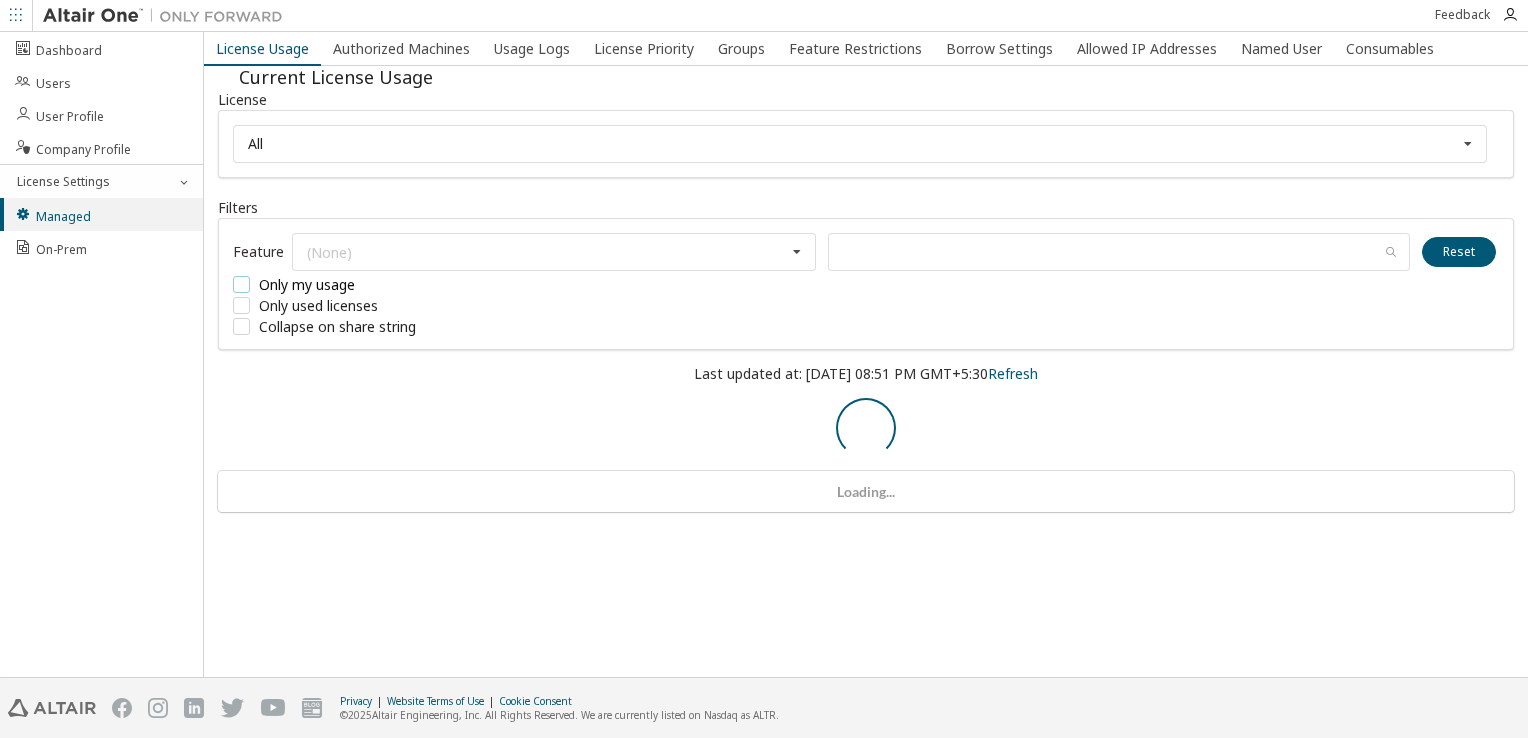 click on "Only my usage" at bounding box center [383, 284] 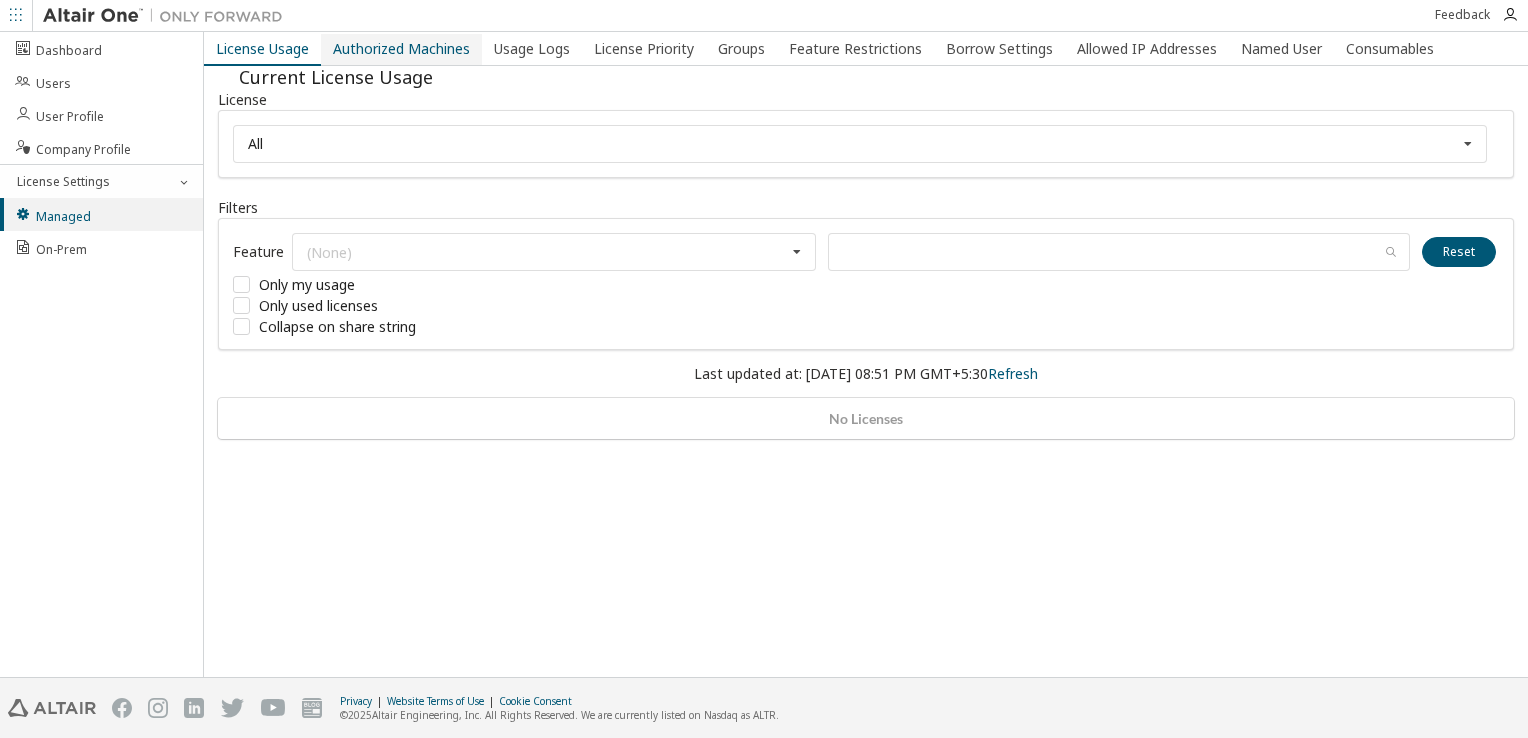 click on "Authorized Machines" at bounding box center [401, 49] 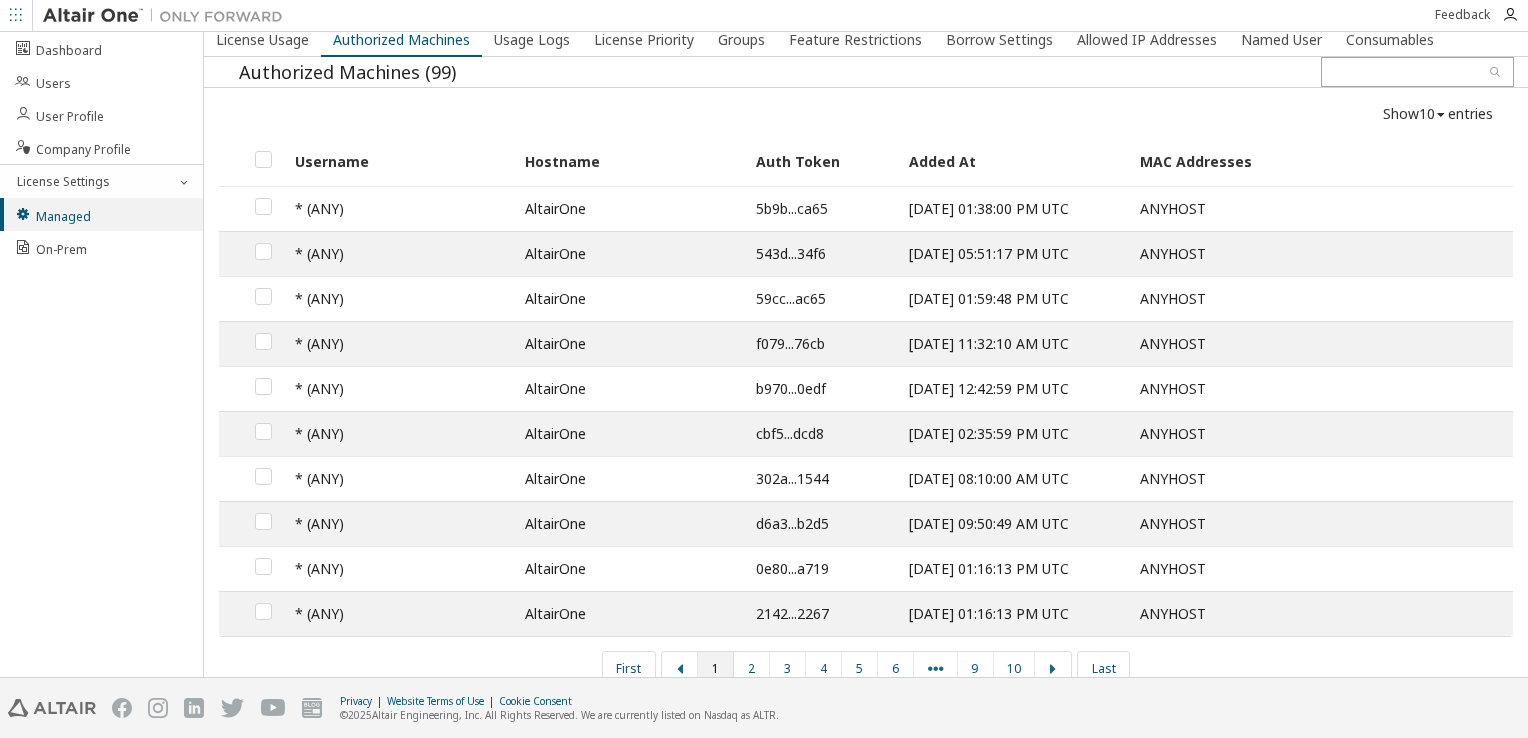 scroll, scrollTop: 0, scrollLeft: 0, axis: both 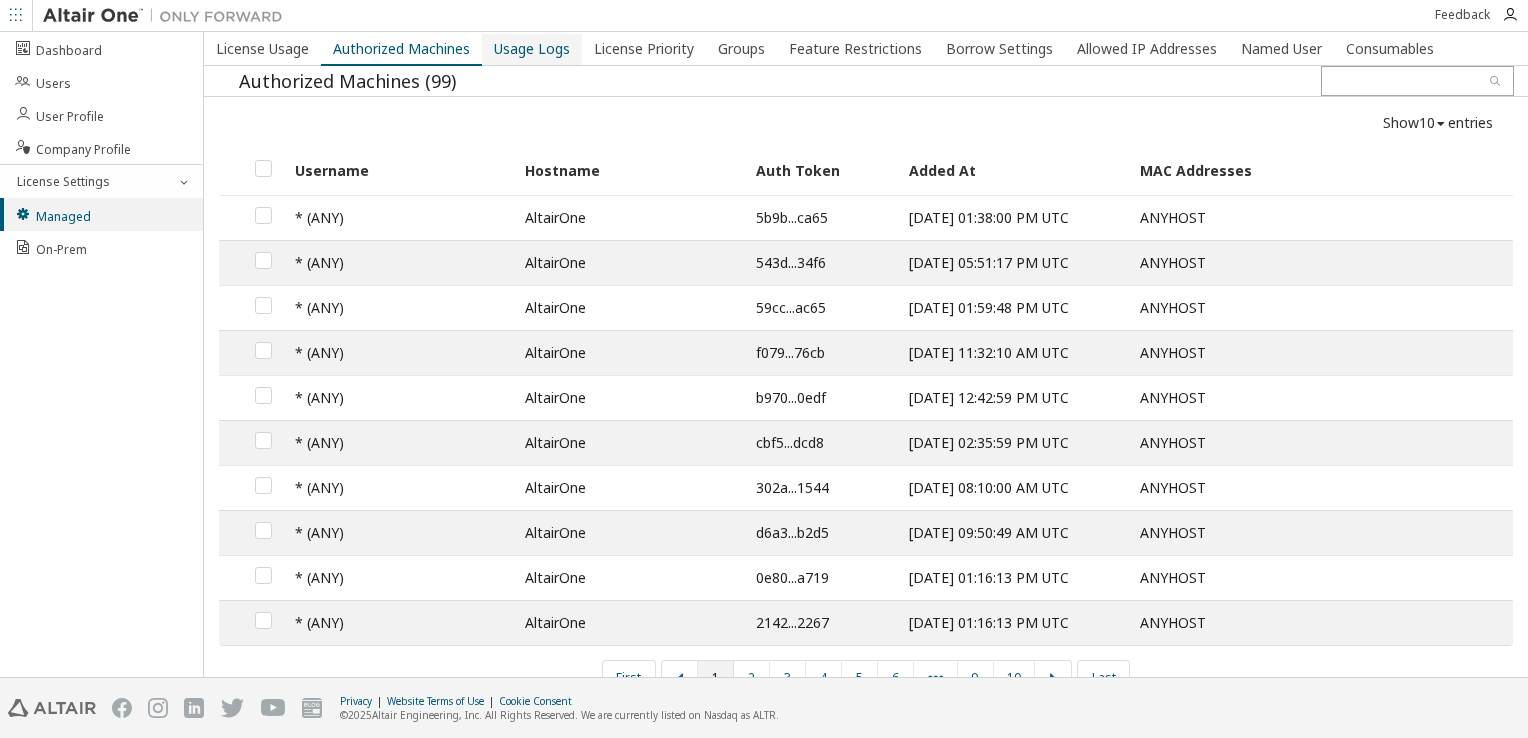 click on "Usage Logs" at bounding box center (532, 49) 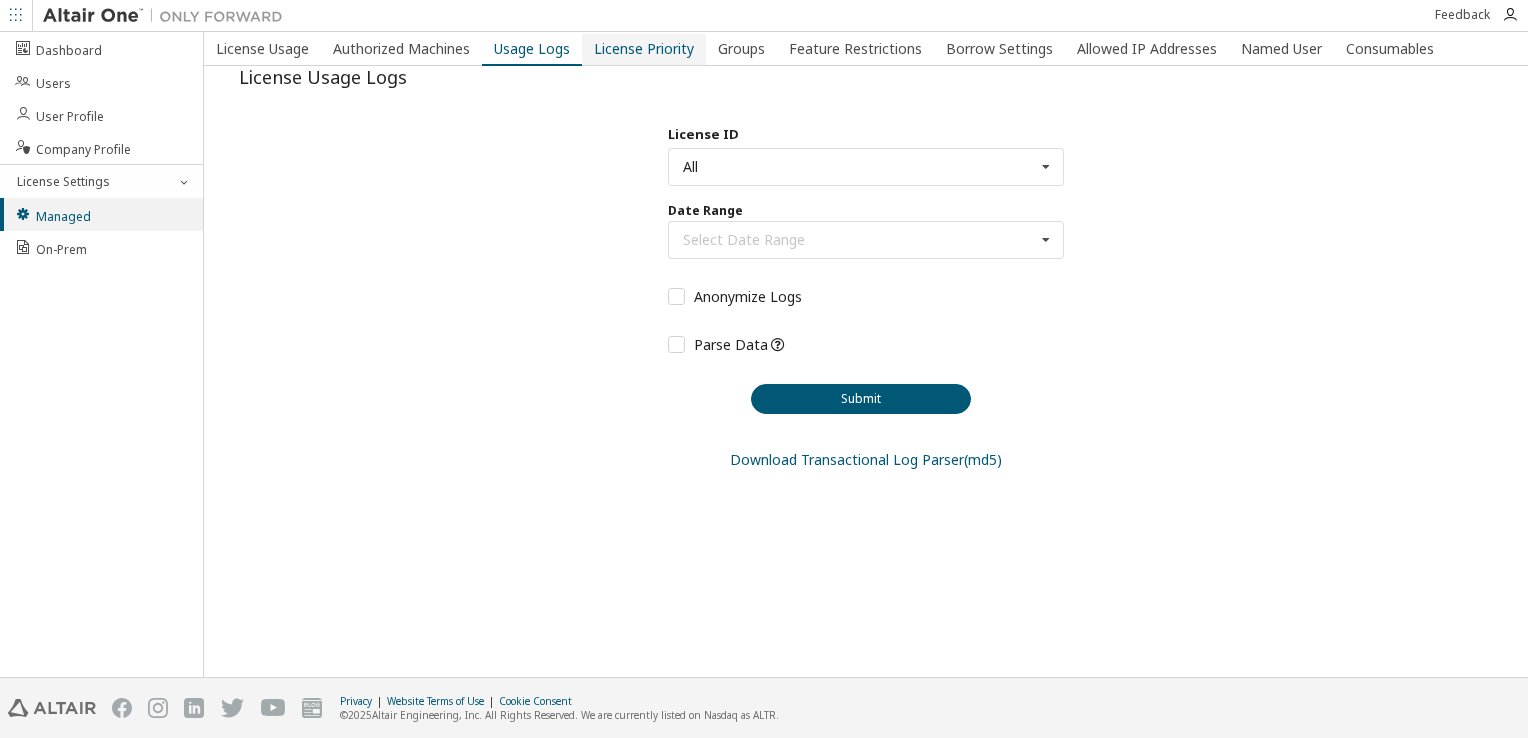 click on "License Priority" at bounding box center (644, 49) 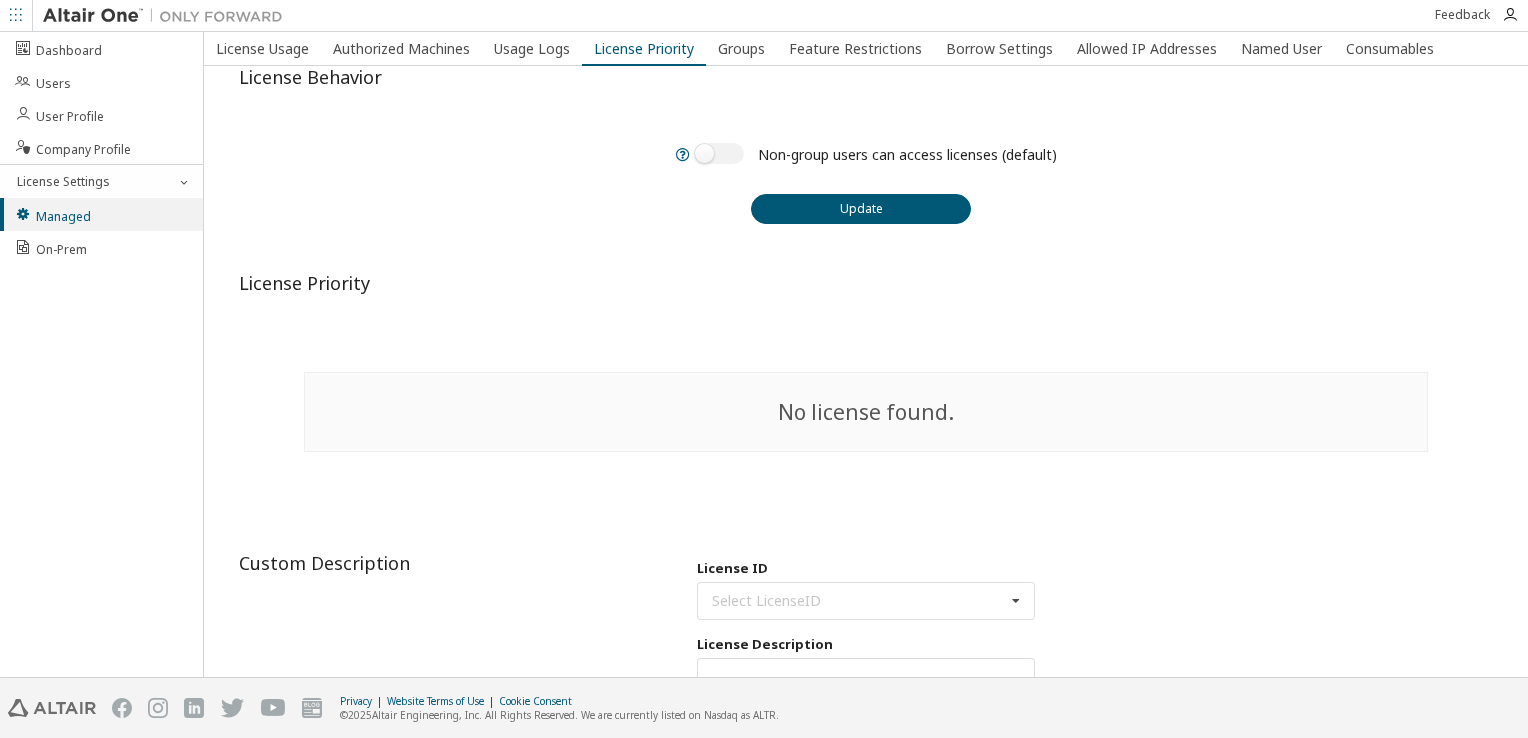 scroll, scrollTop: 300, scrollLeft: 0, axis: vertical 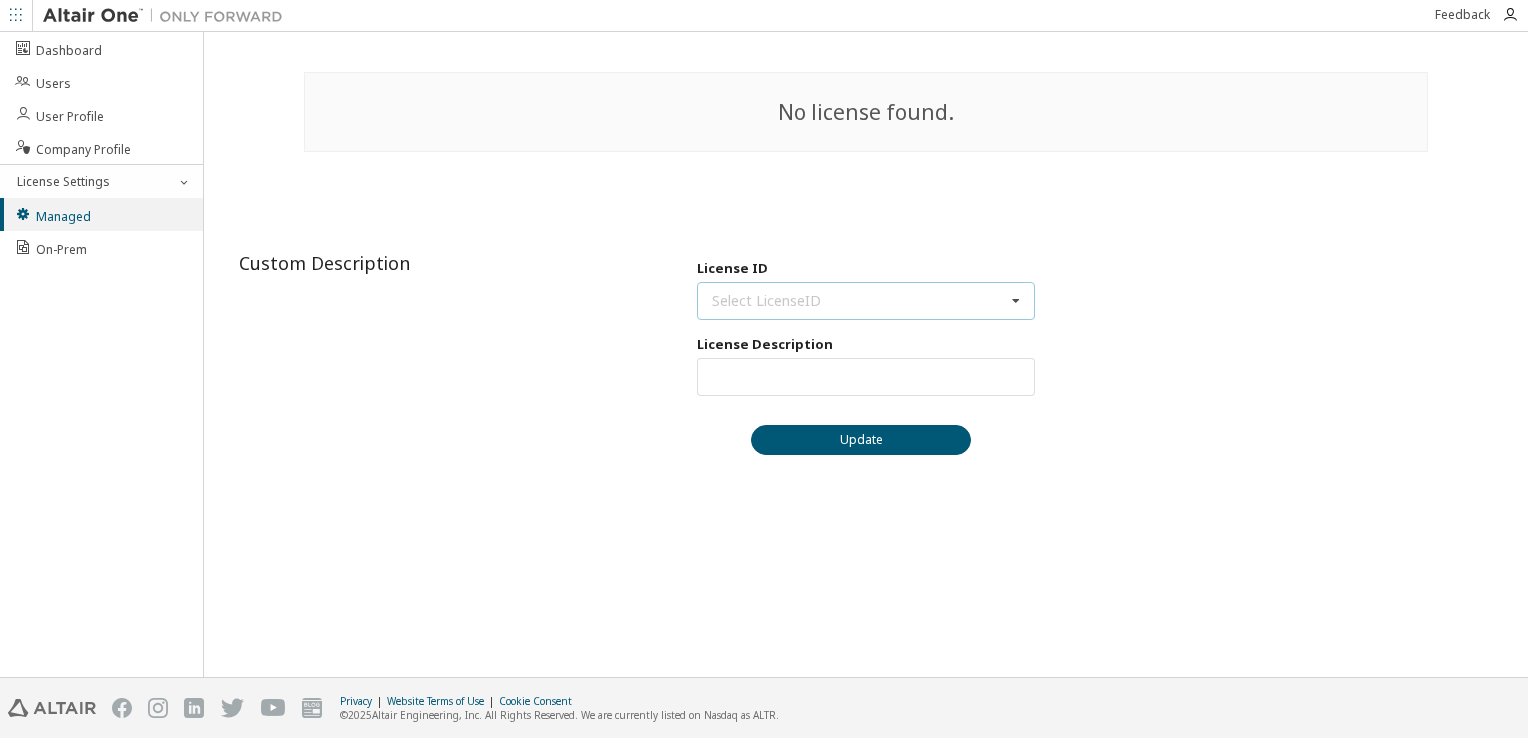 click at bounding box center (1016, 301) 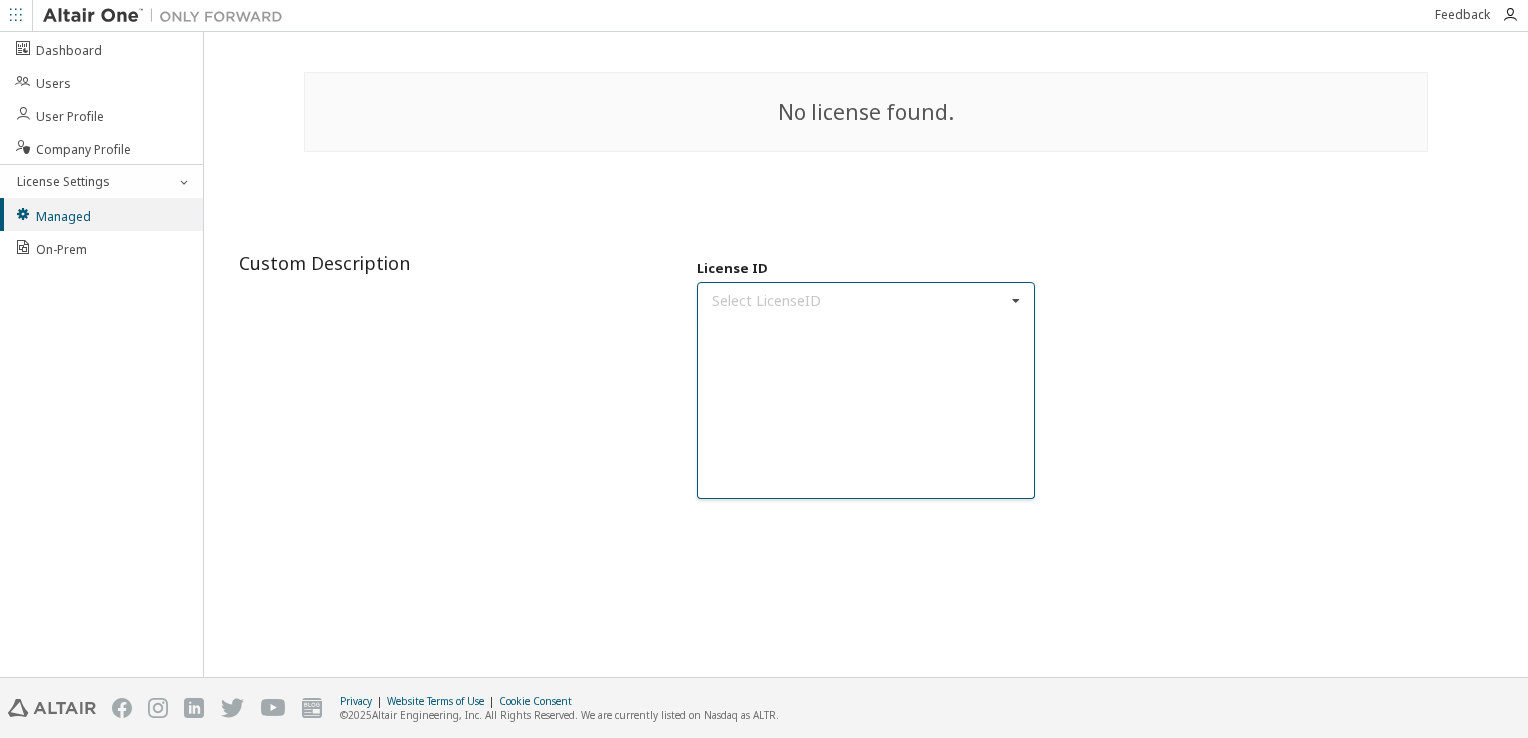 click on "License Behavior Non-group users can access licenses (default) Update License Priority No license found. Custom Description License ID Select LicenseID License Description Max Units:  Update" at bounding box center [866, 112] 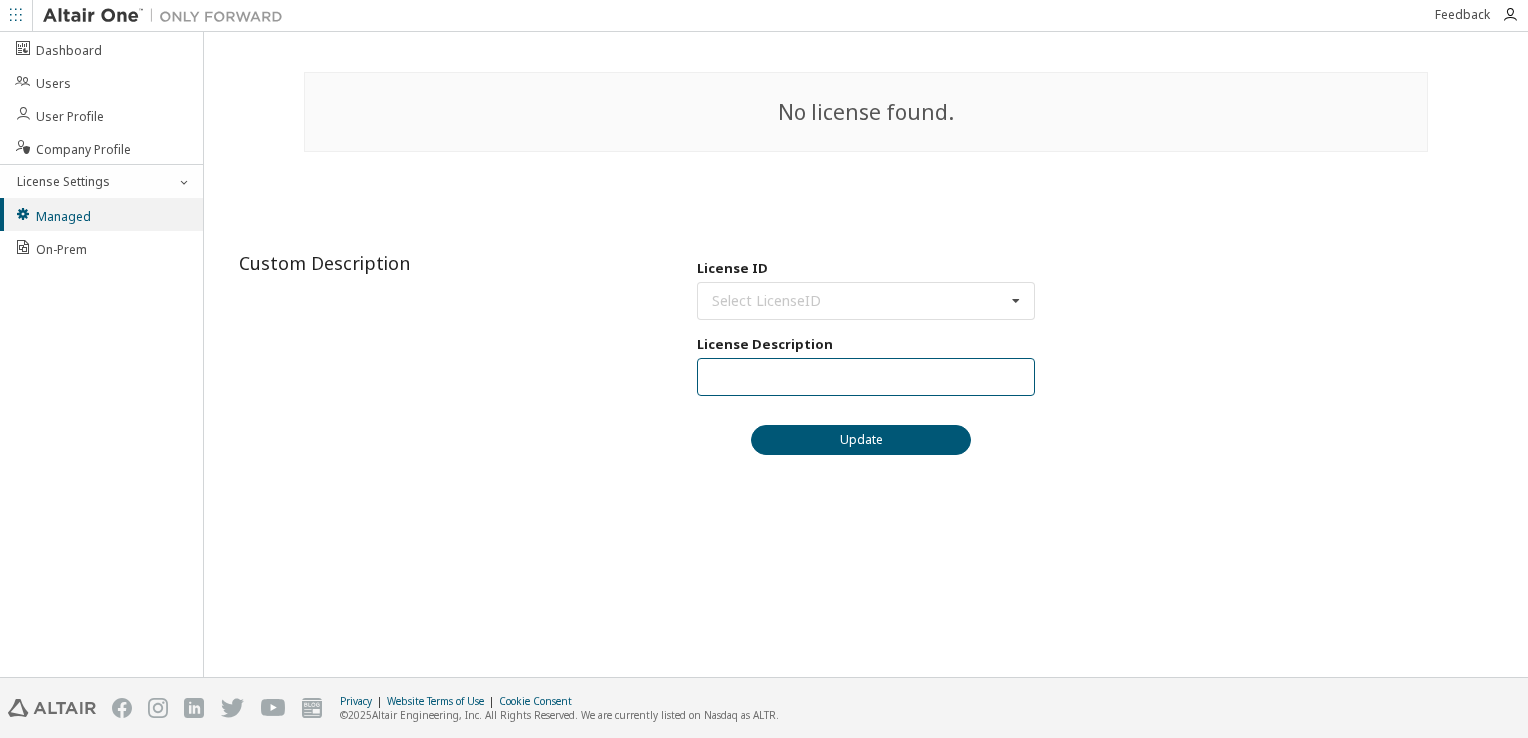 click at bounding box center [866, 377] 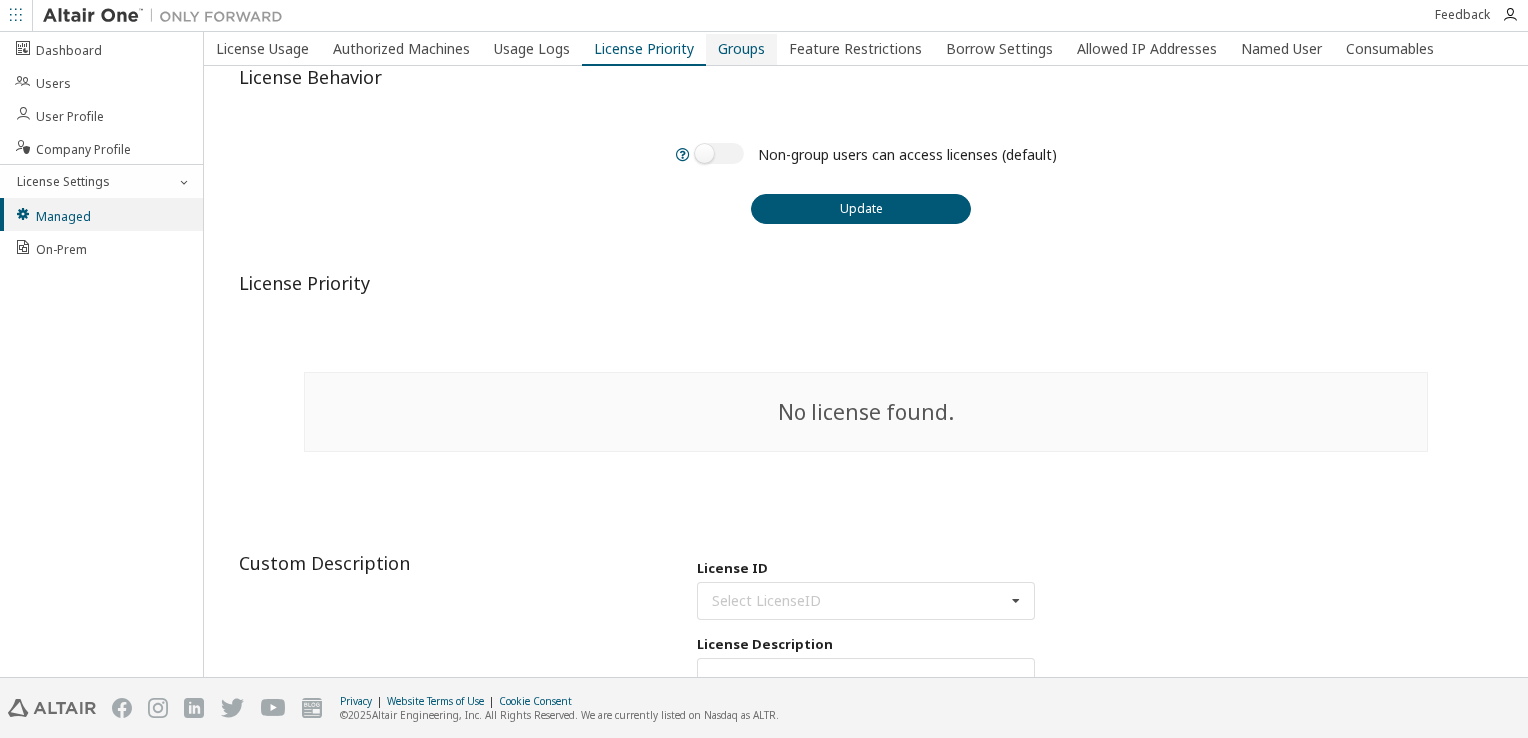 click on "Groups" at bounding box center (741, 49) 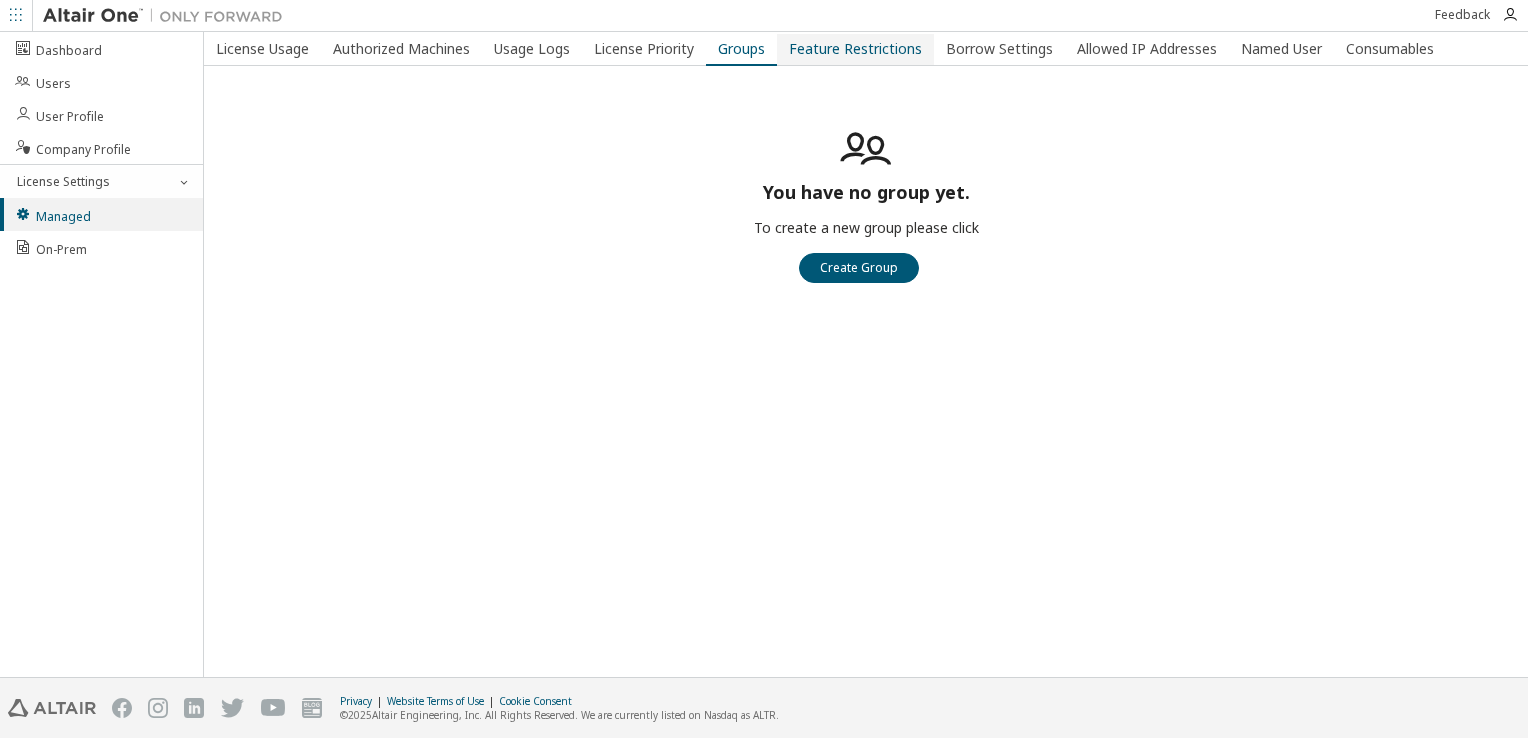click on "Feature Restrictions" at bounding box center (855, 49) 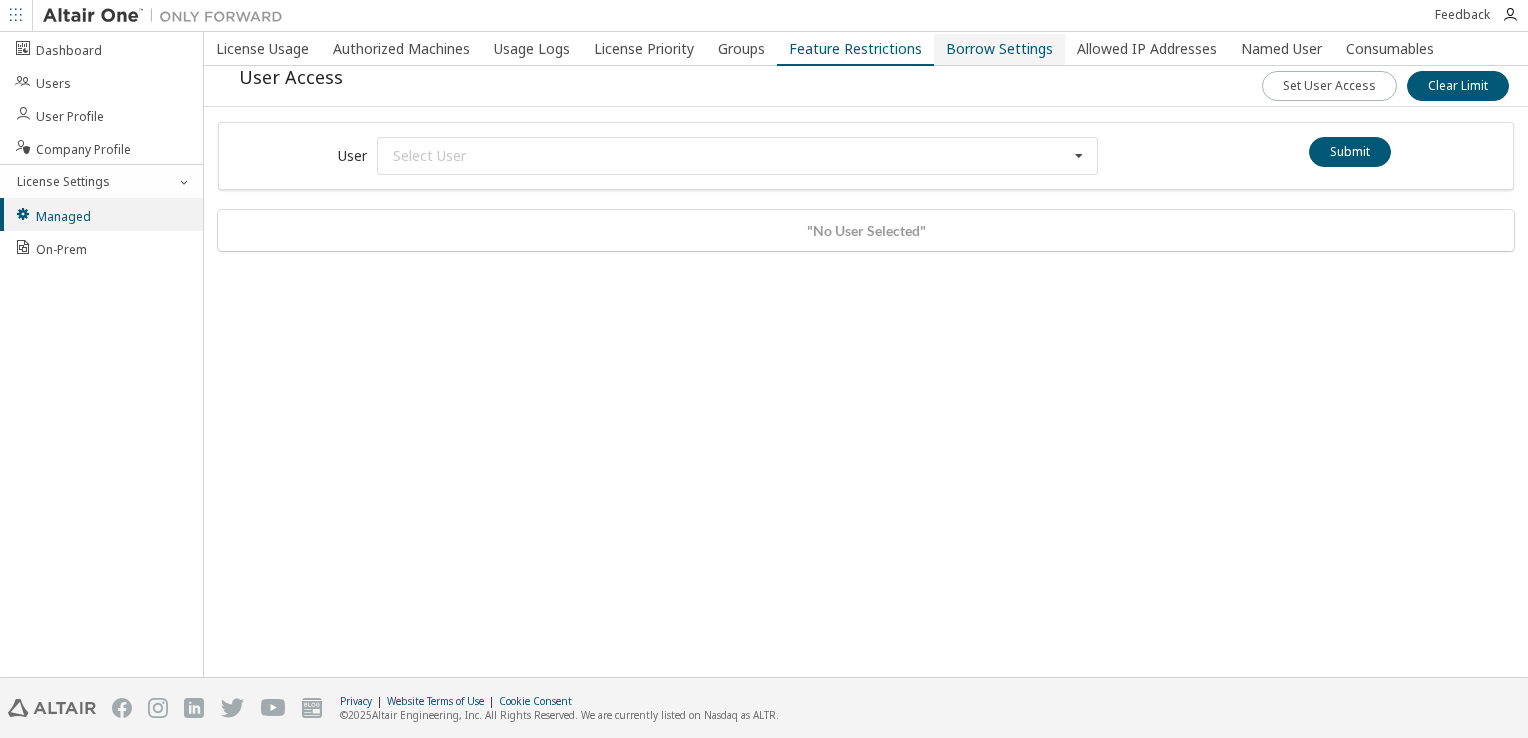 click on "Borrow Settings" at bounding box center [999, 49] 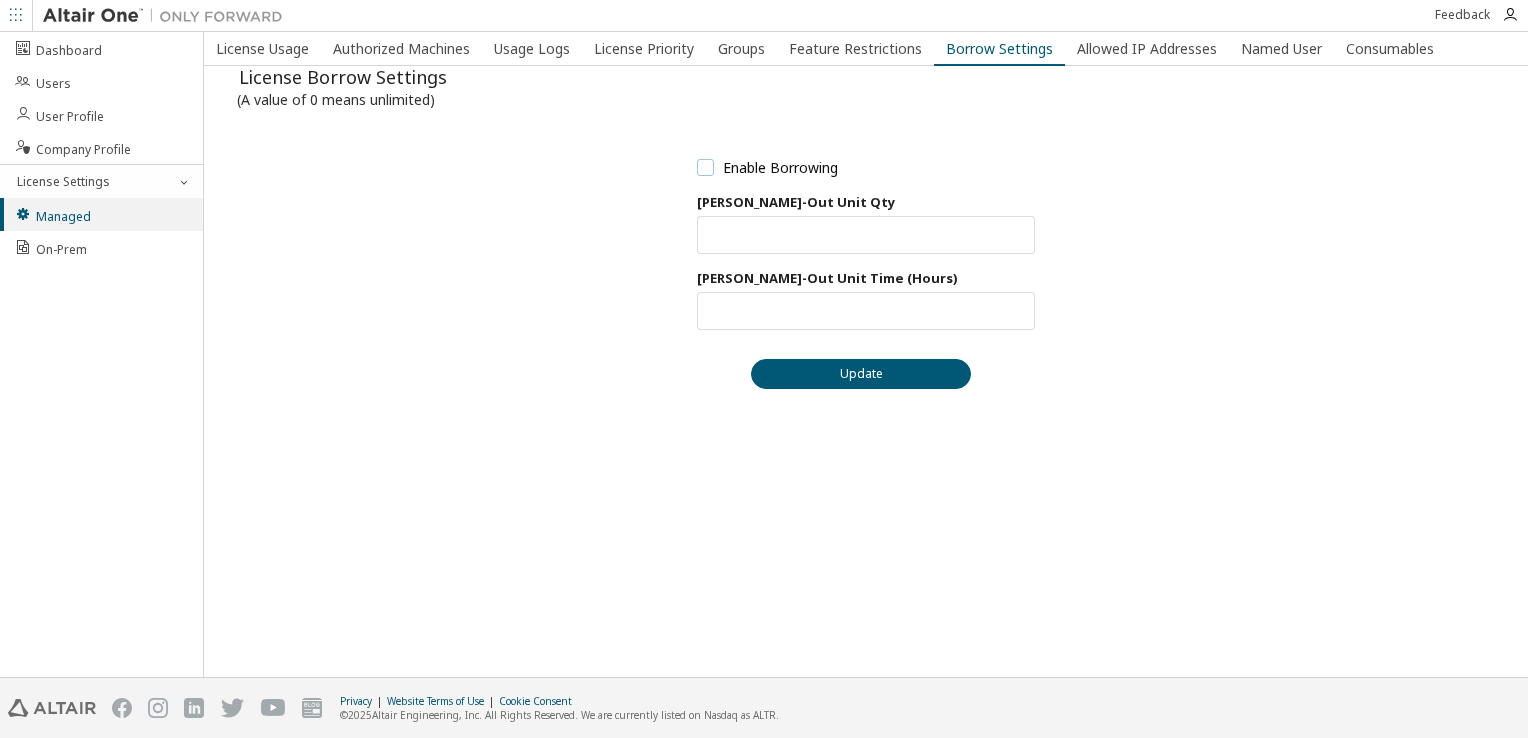 click on "Enable Borrowing" at bounding box center [767, 167] 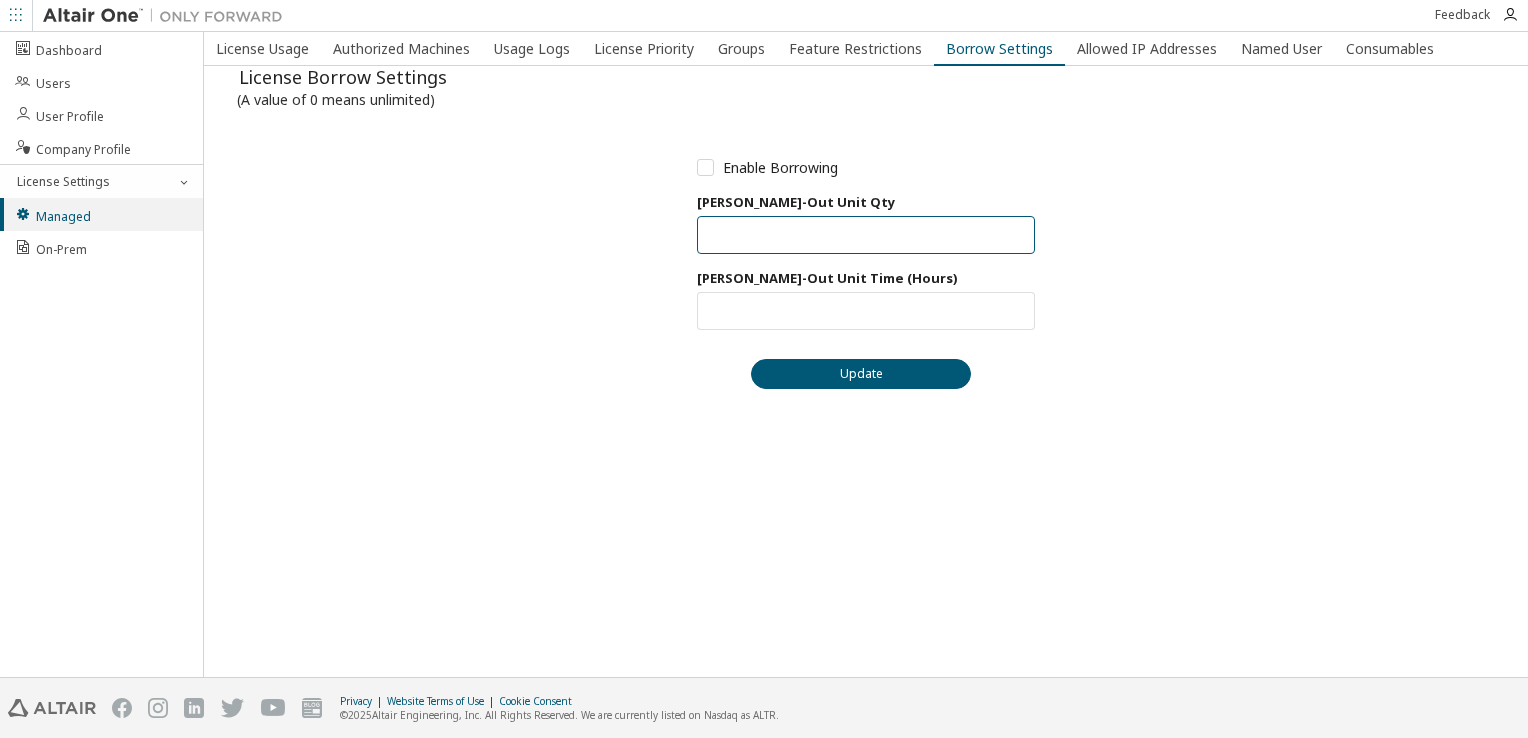 click on "*" at bounding box center [866, 235] 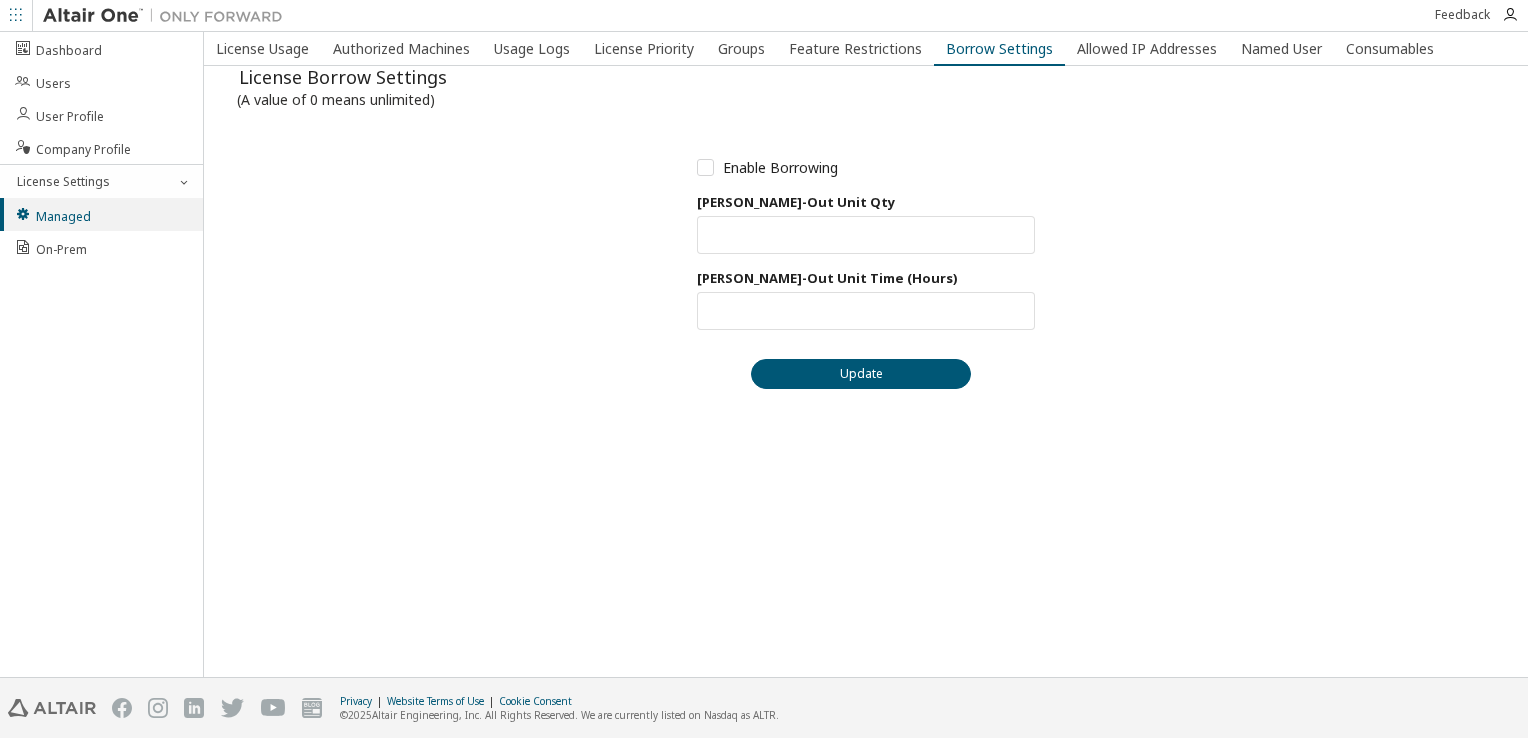 click on "License Borrow Settings (A value of 0 means unlimited) Enable Borrowing Max Borrow-Out Unit Qty Max Units:  * Max Borrow-Out Unit Time (Hours) Max Units:  * Borrow settings set Update" at bounding box center [866, 260] 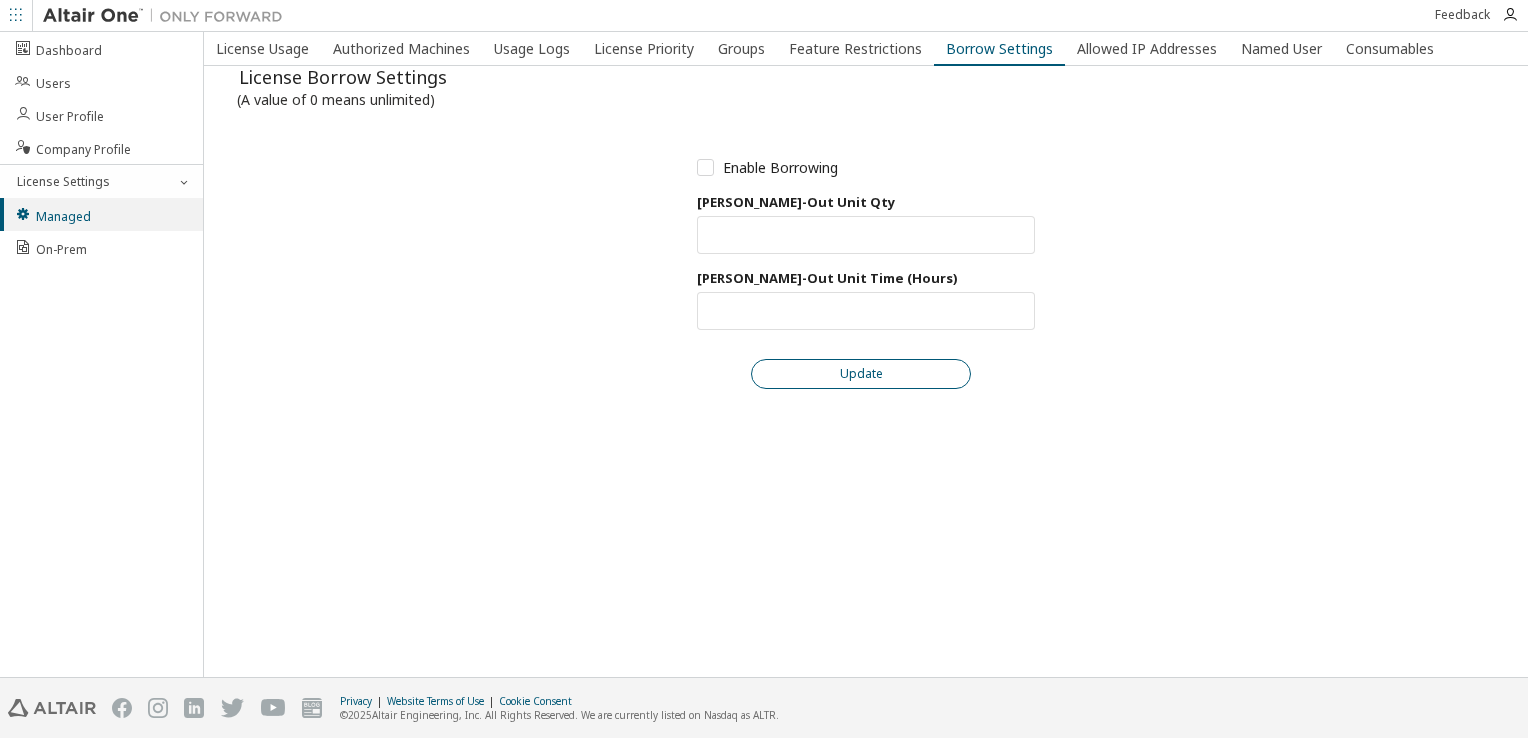click on "Update" at bounding box center (861, 374) 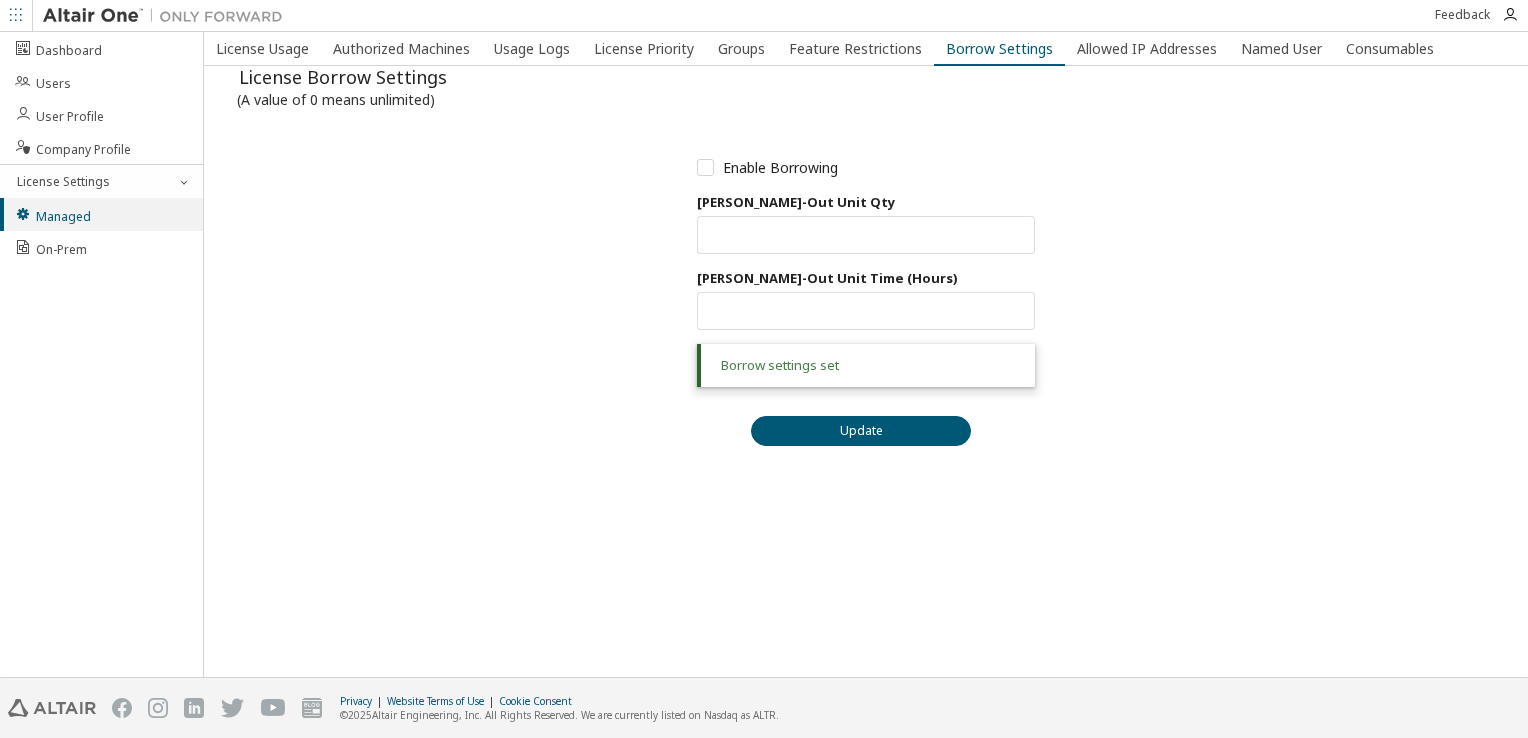 click on "Enable Borrowing Max Borrow-Out Unit Qty Max Units:  * Max Borrow-Out Unit Time (Hours) Max Units:  * Borrow settings set Update" at bounding box center (866, 288) 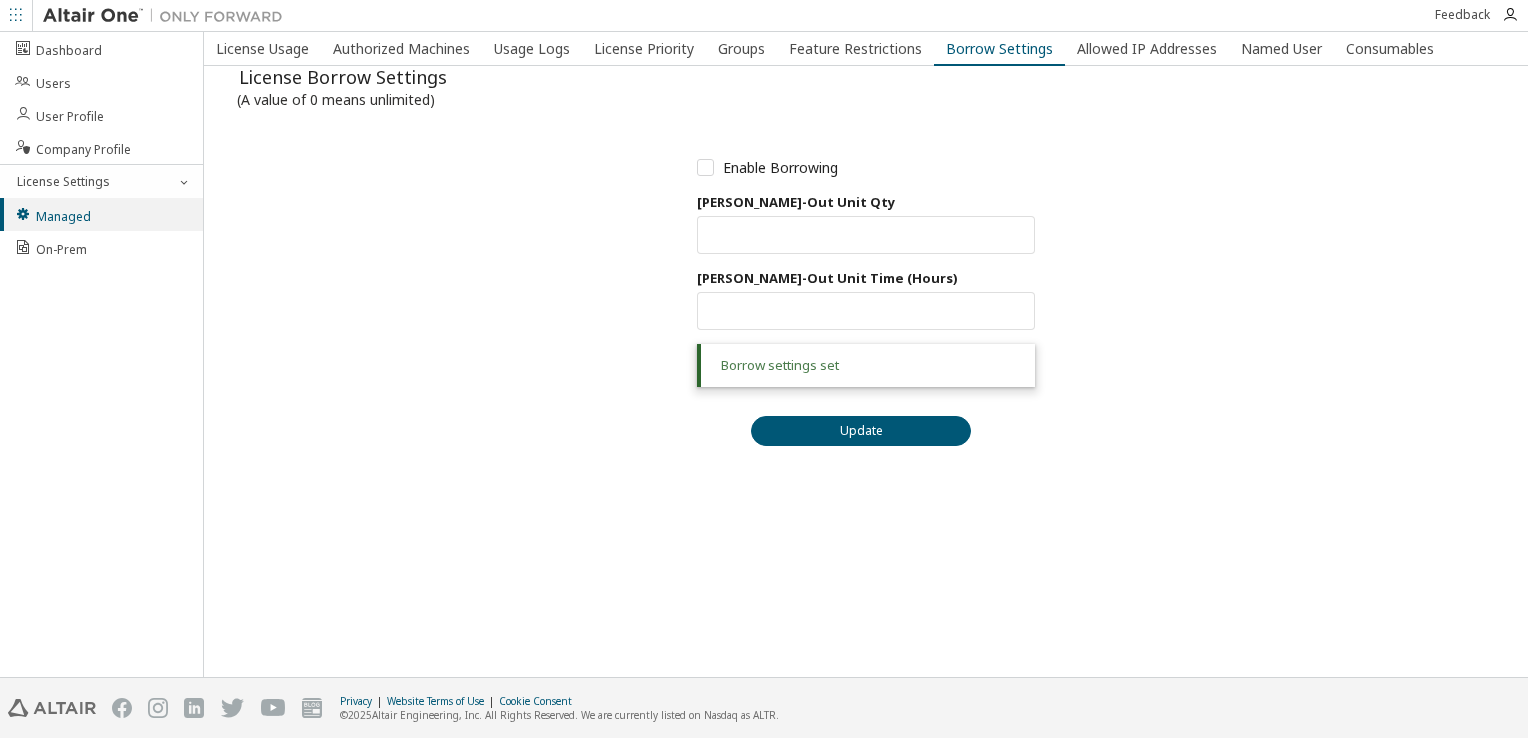 click on "License Borrow Settings (A value of 0 means unlimited) Enable Borrowing Max Borrow-Out Unit Qty Max Units:  * Max Borrow-Out Unit Time (Hours) Max Units:  * Borrow settings set Update" at bounding box center (866, 288) 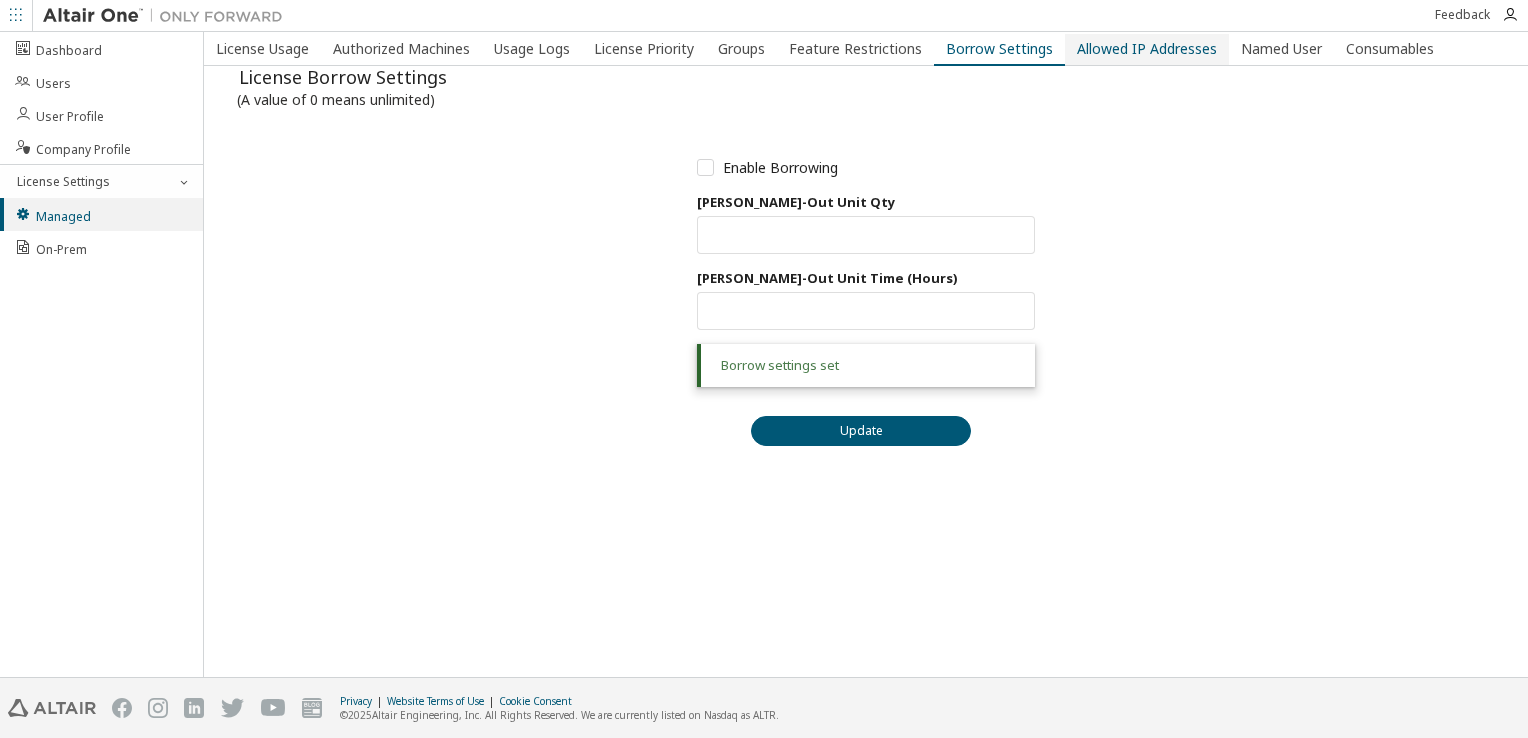click on "Allowed IP Addresses" at bounding box center (1147, 49) 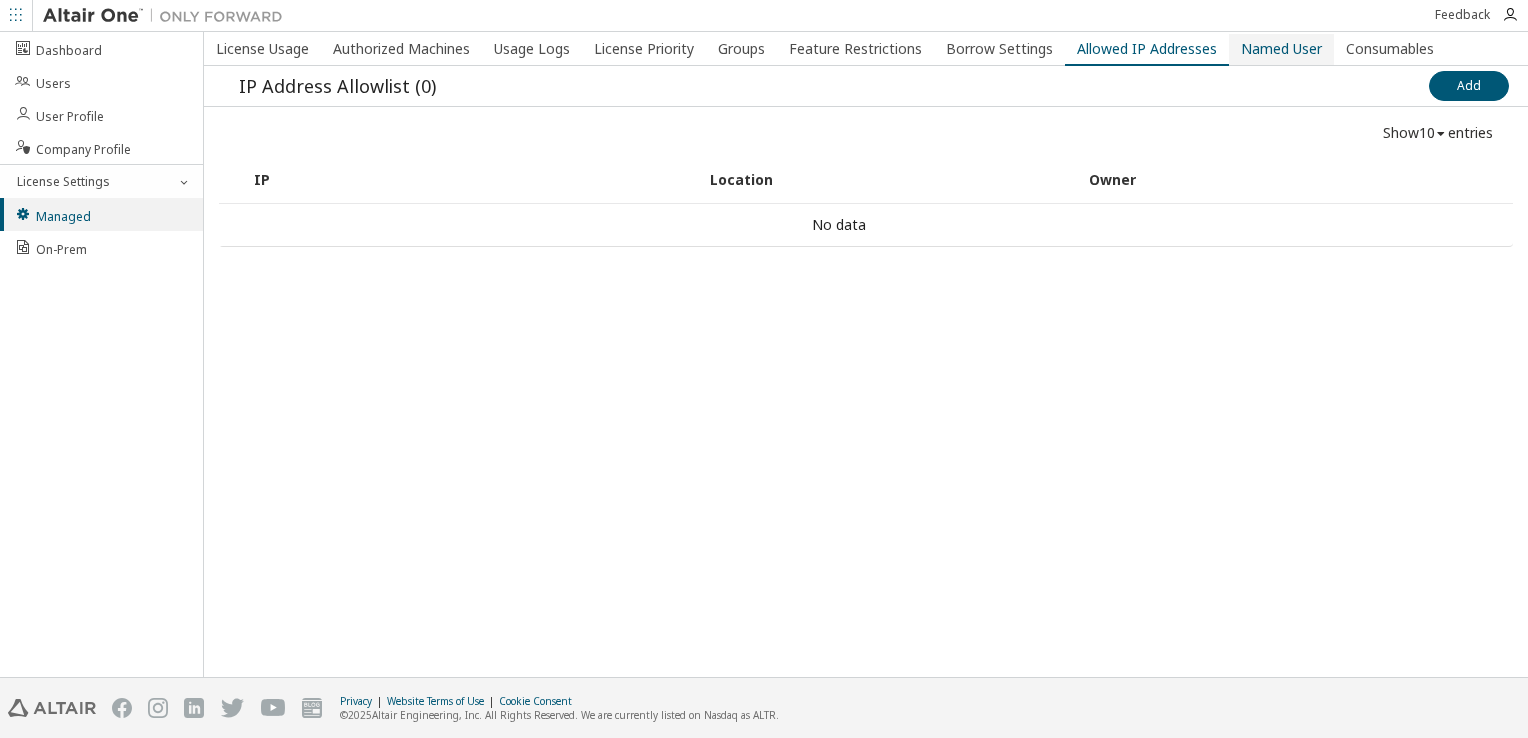 click on "Named User" at bounding box center (1281, 49) 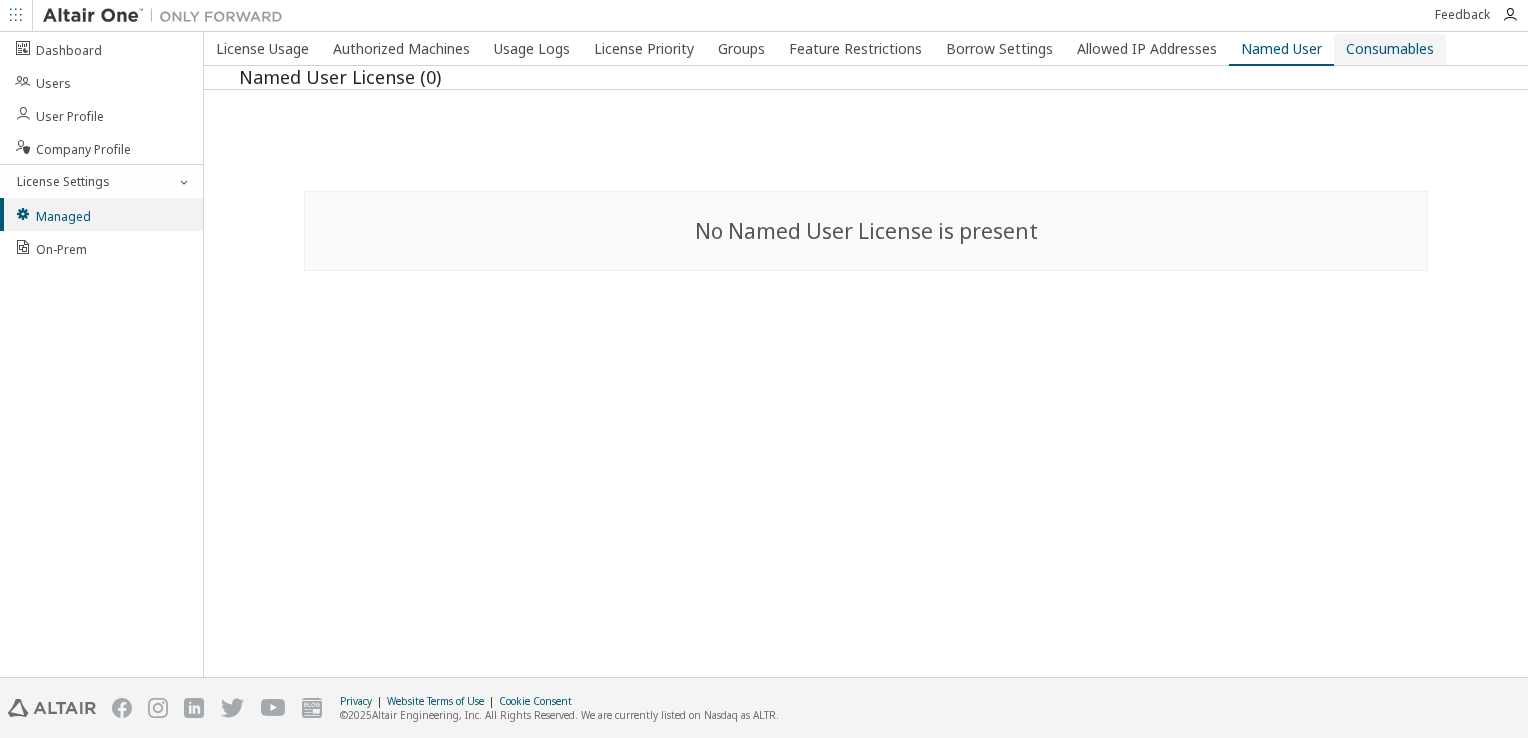 click on "Consumables" at bounding box center (1390, 49) 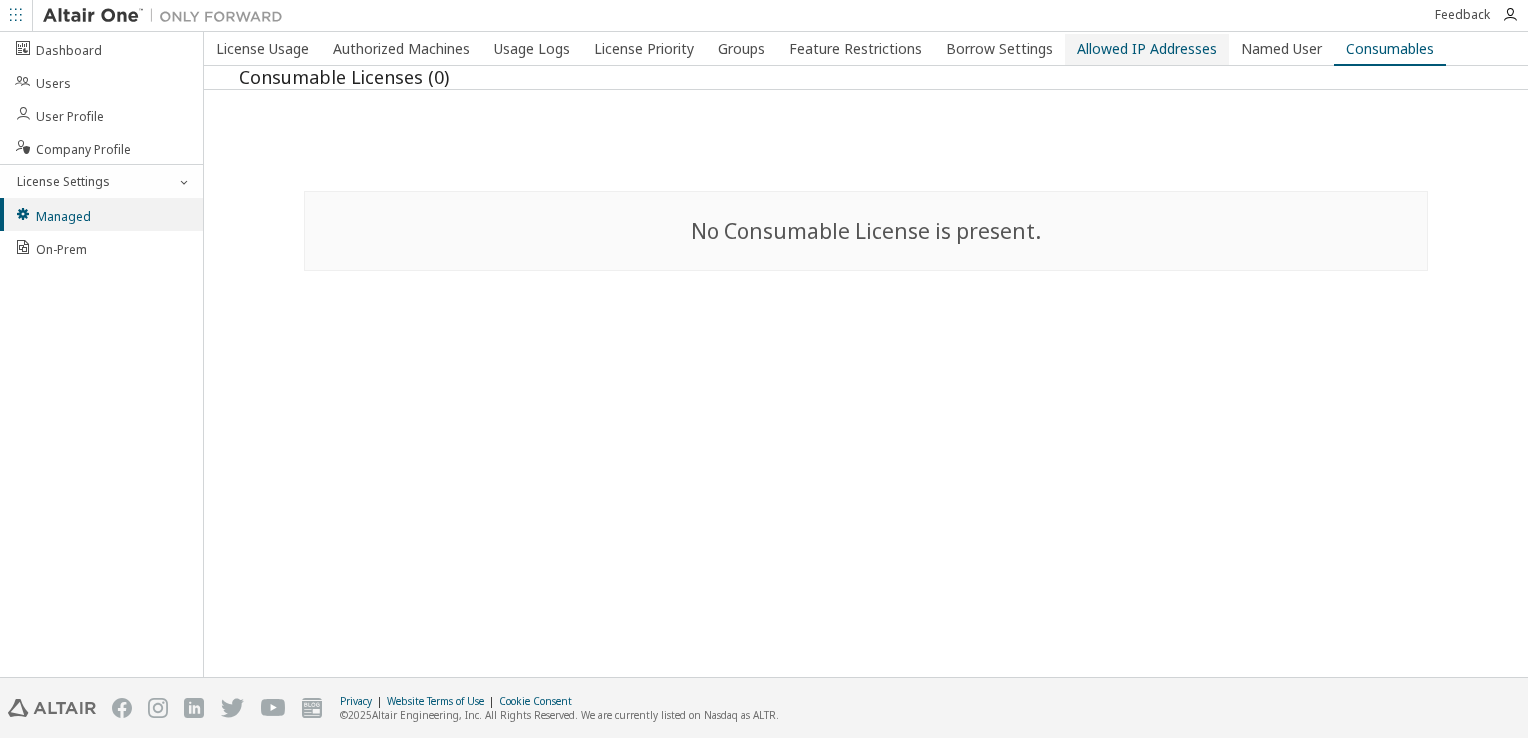 click on "Allowed IP Addresses" at bounding box center (1147, 49) 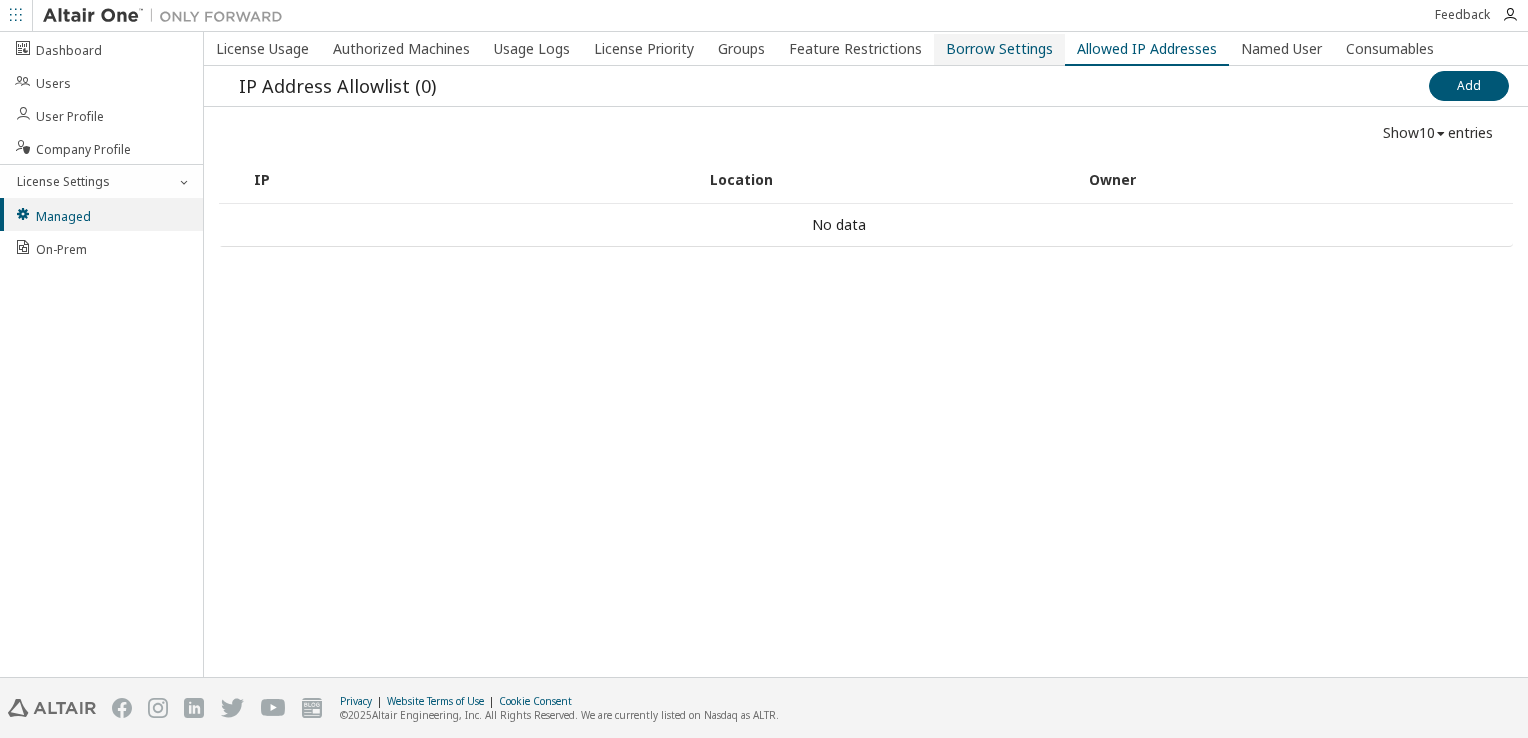 click on "Borrow Settings" at bounding box center [999, 49] 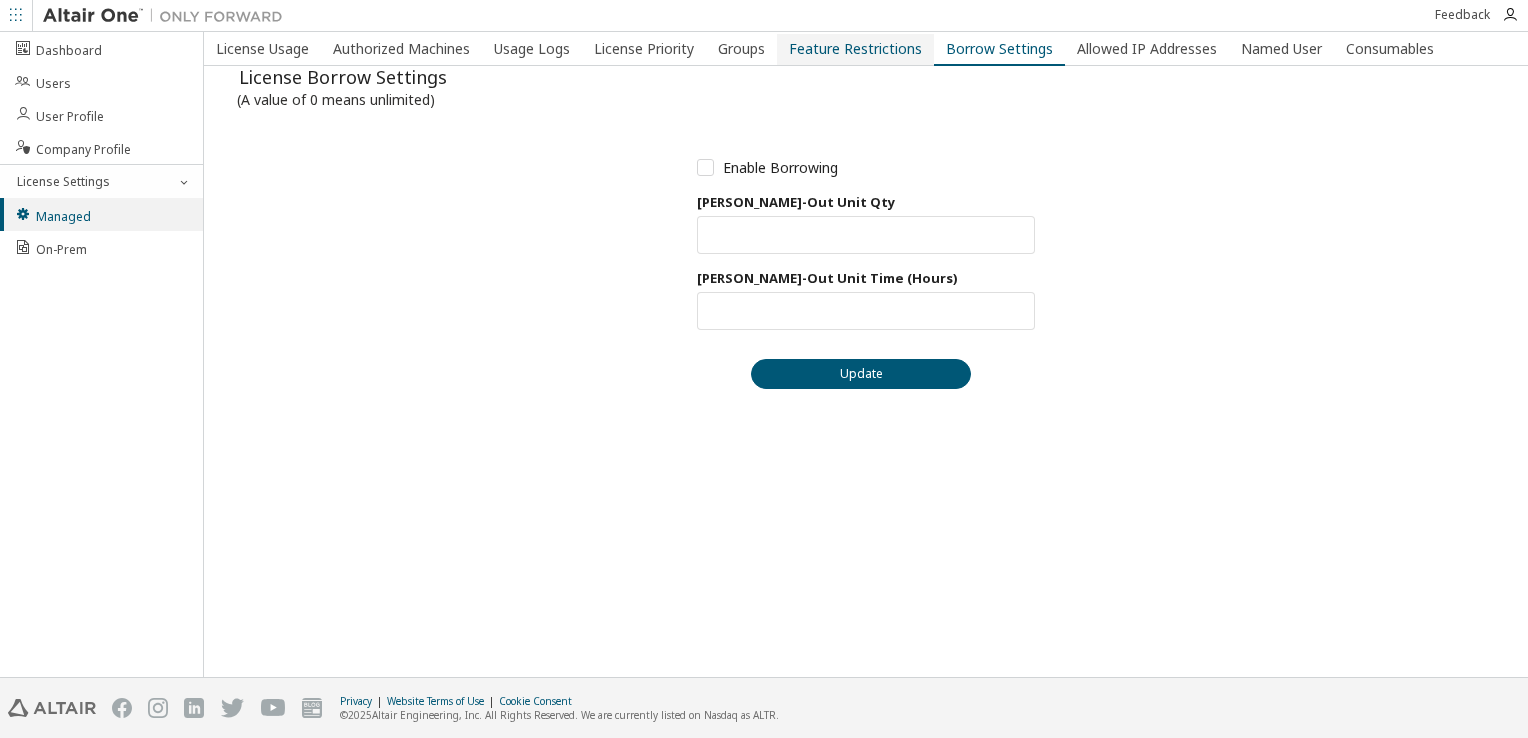click on "Feature Restrictions" at bounding box center (855, 49) 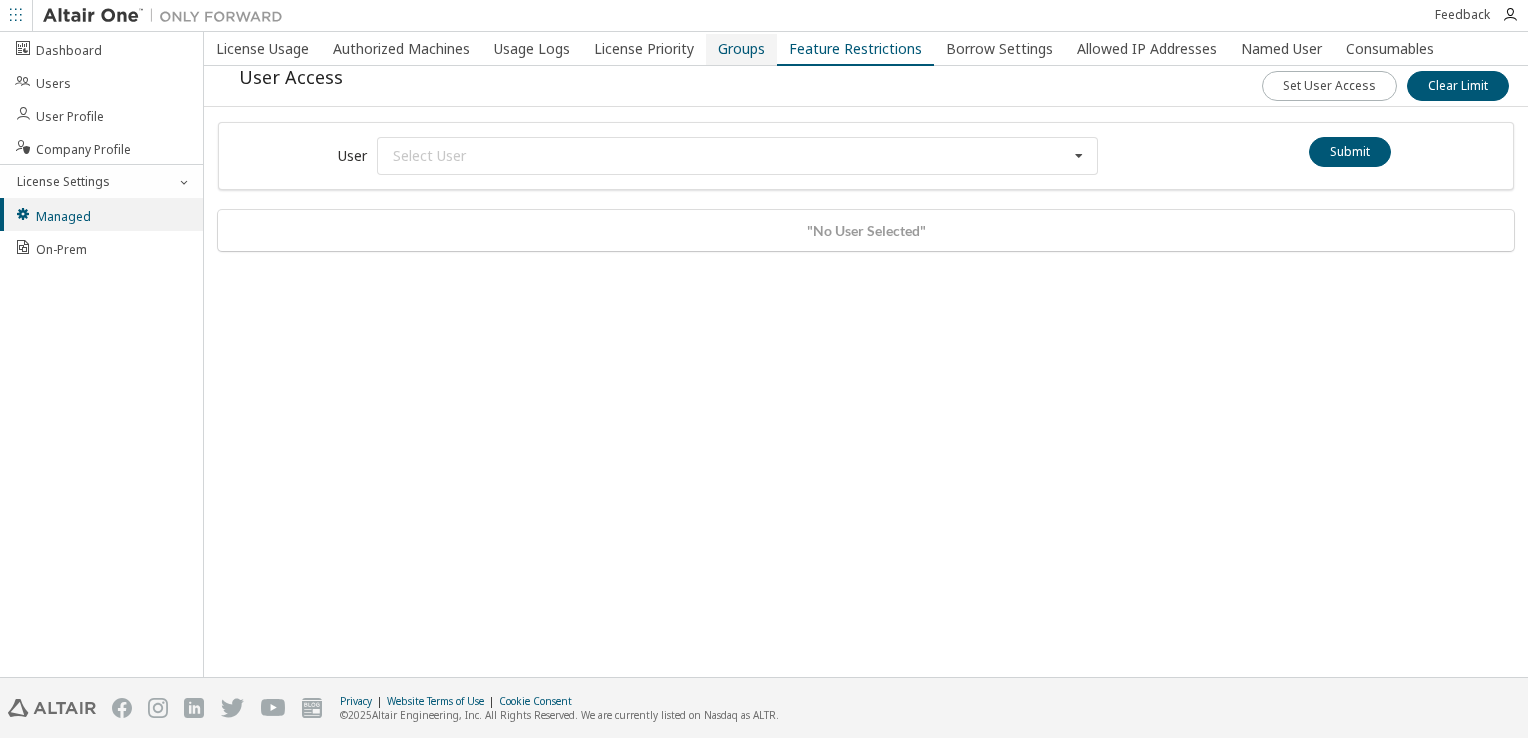 click on "Groups" at bounding box center [741, 49] 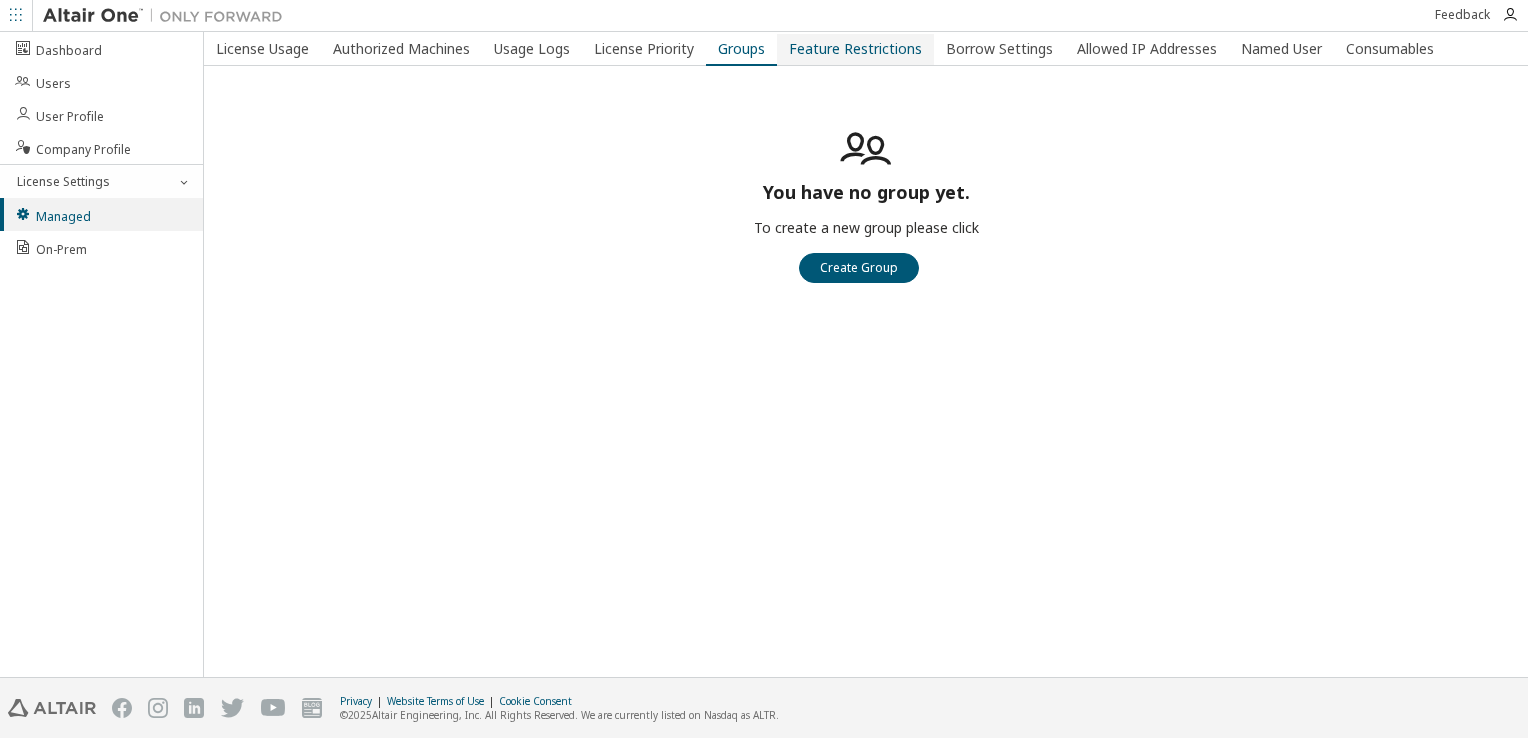 click on "Feature Restrictions" at bounding box center [855, 49] 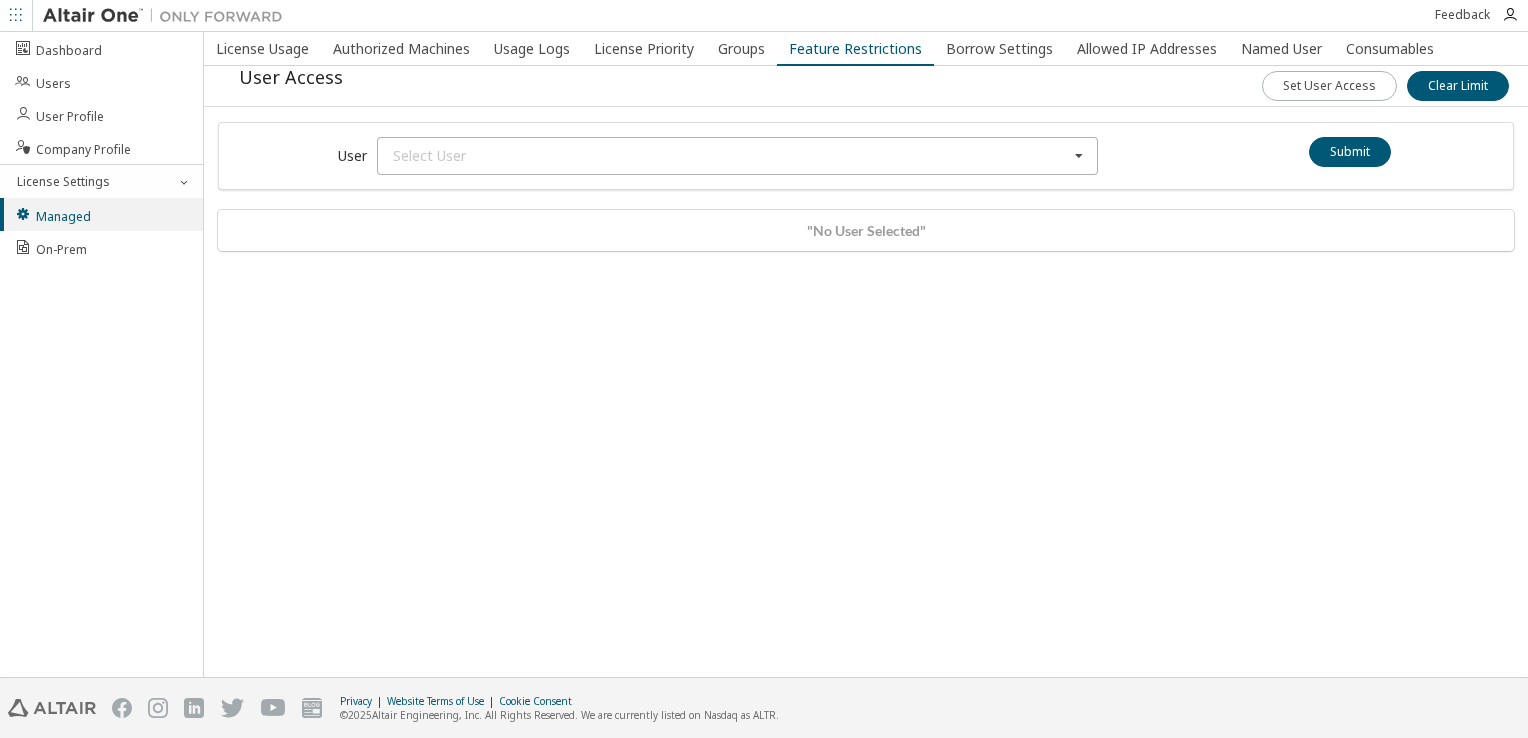click at bounding box center (1079, 156) 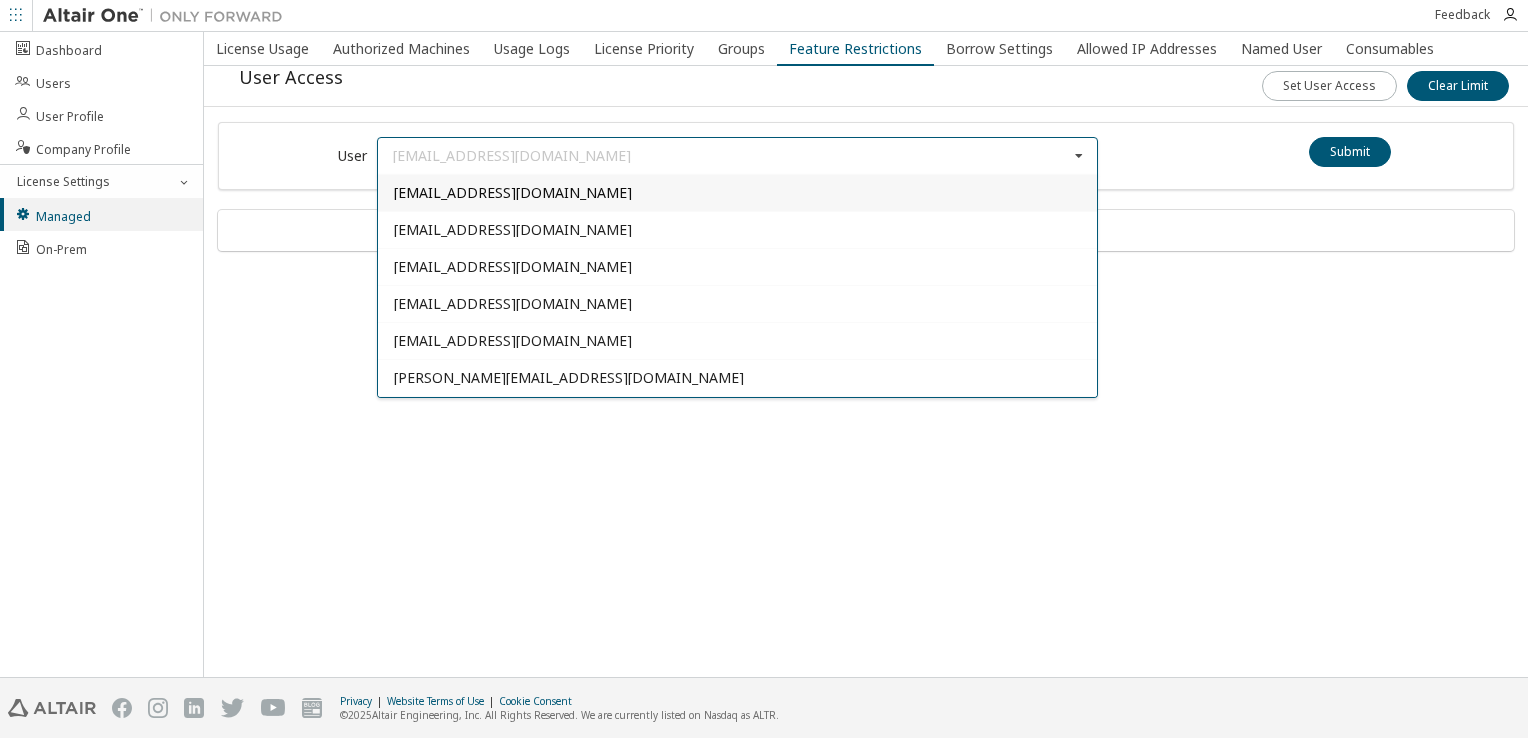 click on "[EMAIL_ADDRESS][DOMAIN_NAME]" at bounding box center [737, 193] 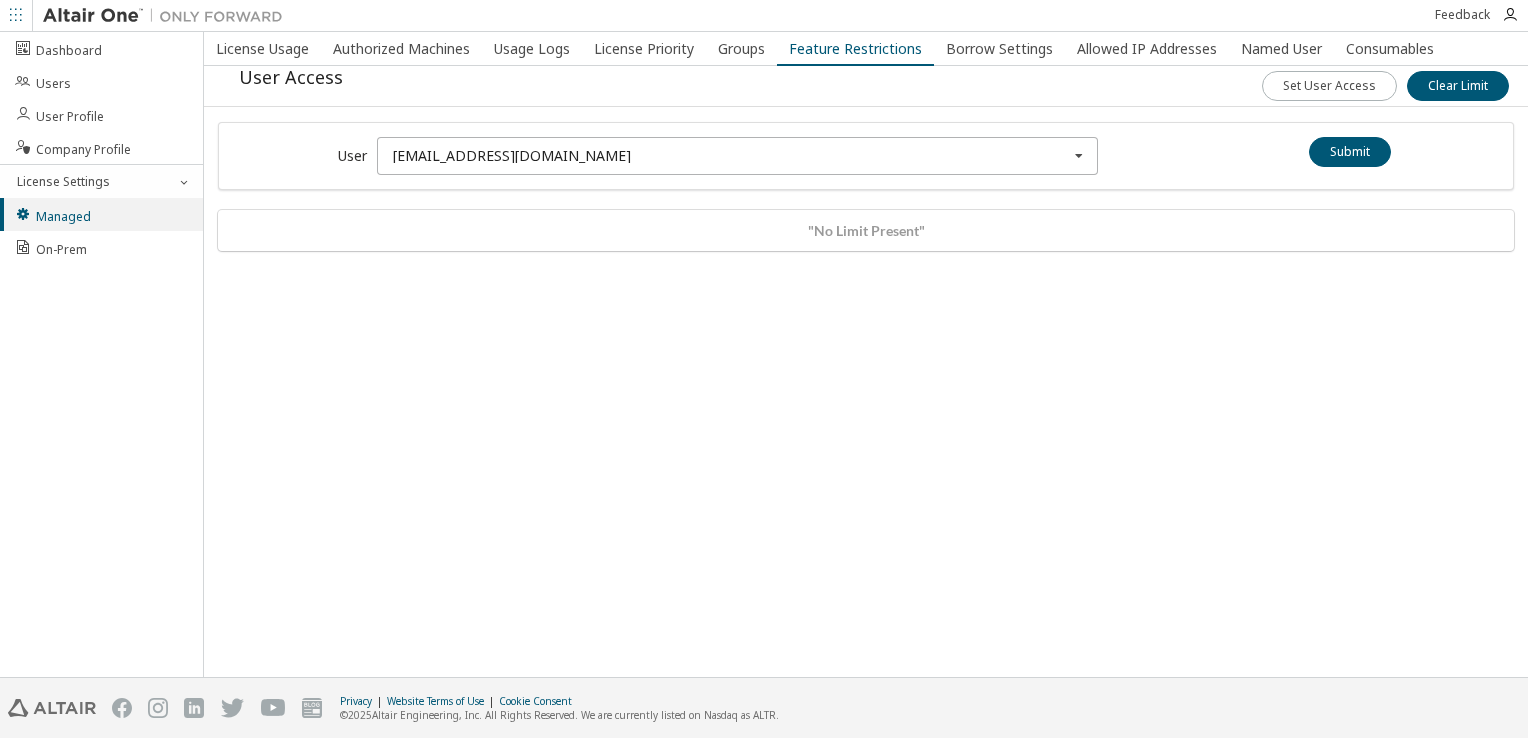 click at bounding box center (1079, 156) 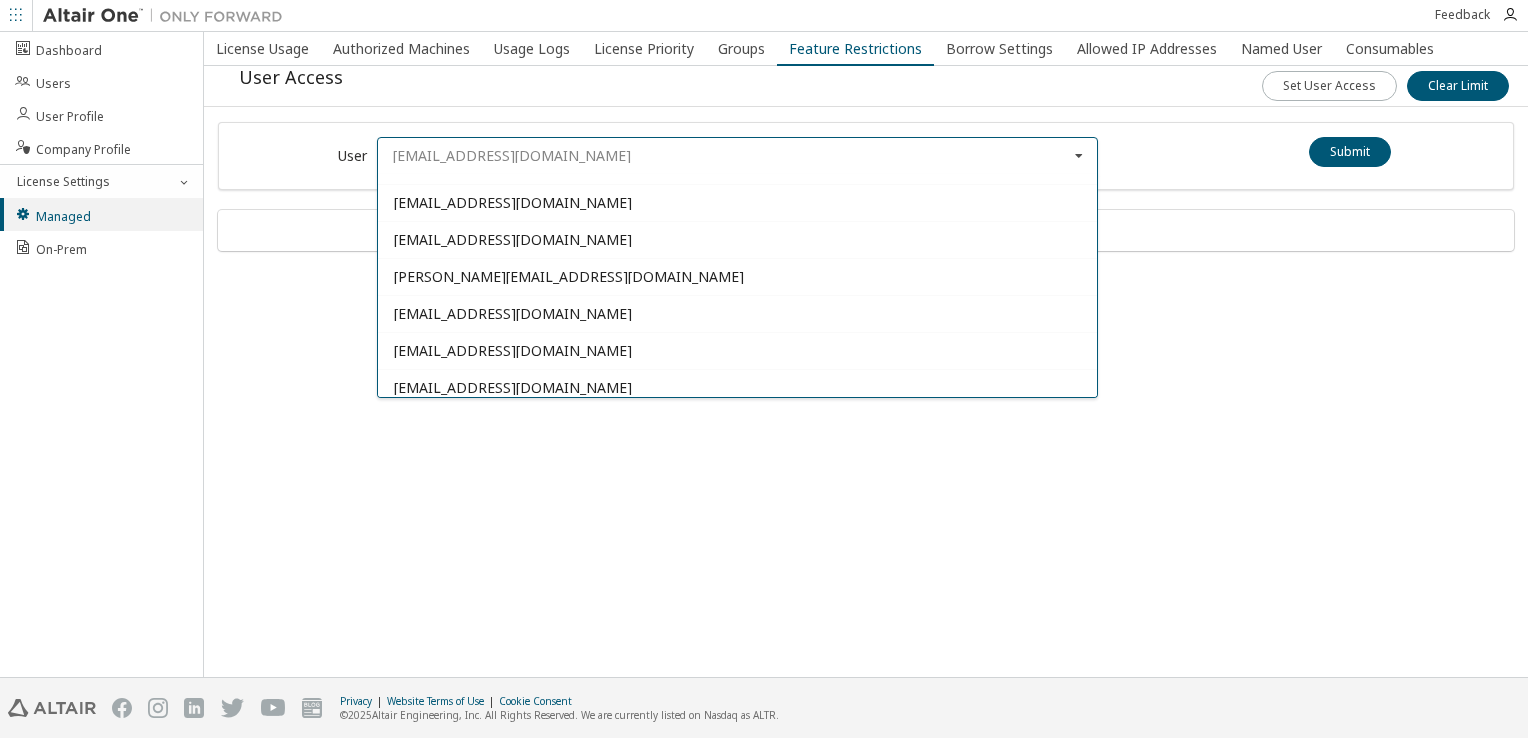 scroll, scrollTop: 0, scrollLeft: 0, axis: both 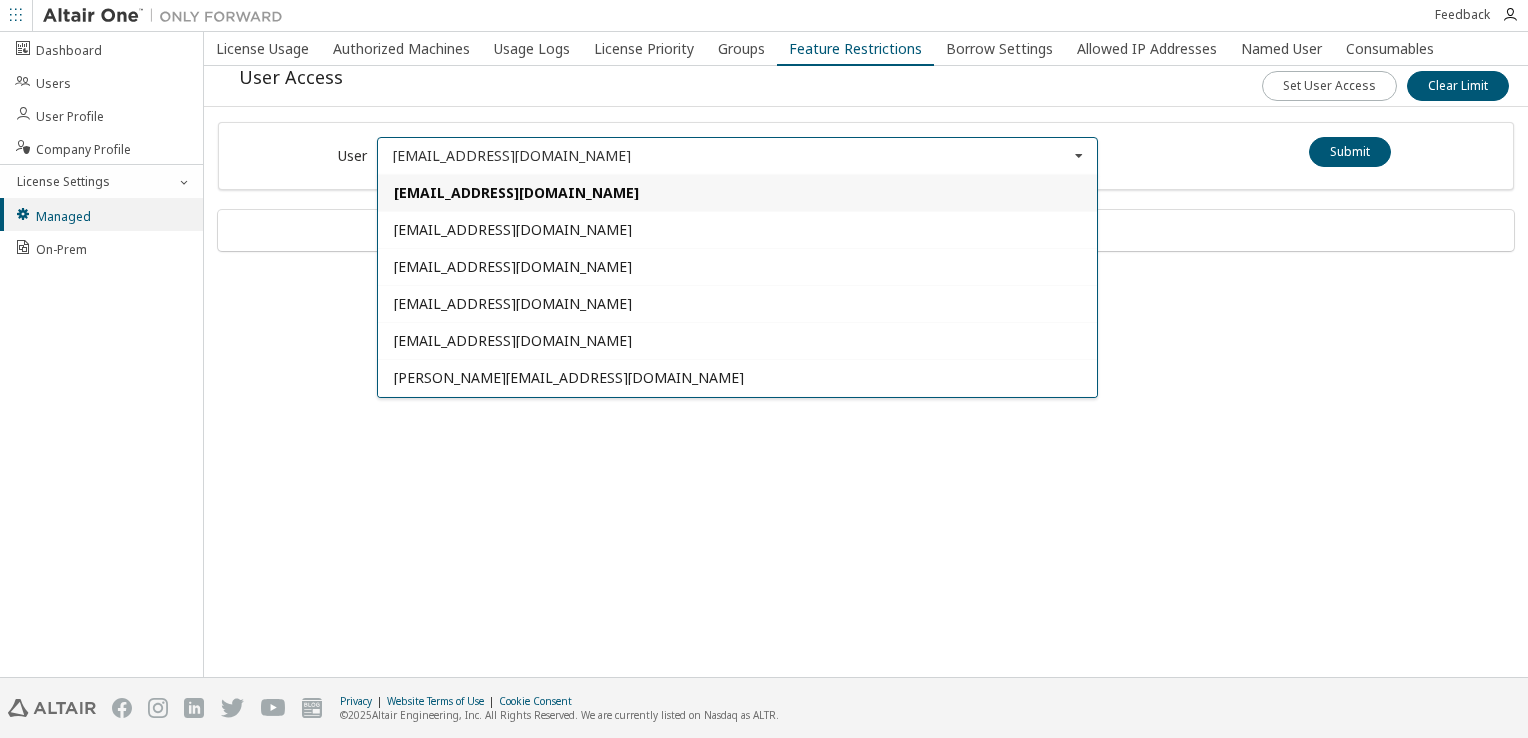 click on "License Usage Authorized Machines Usage Logs License Priority Groups Feature Restrictions Borrow Settings Allowed IP Addresses Named User Consumables User Access Set User Access Clear Limit User [EMAIL_ADDRESS][DOMAIN_NAME] [EMAIL_ADDRESS][DOMAIN_NAME] [EMAIL_ADDRESS][DOMAIN_NAME] [EMAIL_ADDRESS][DOMAIN_NAME] [EMAIL_ADDRESS][DOMAIN_NAME] [EMAIL_ADDRESS][DOMAIN_NAME] [PERSON_NAME][EMAIL_ADDRESS][DOMAIN_NAME] [EMAIL_ADDRESS][DOMAIN_NAME] [EMAIL_ADDRESS][DOMAIN_NAME] [EMAIL_ADDRESS][DOMAIN_NAME] [EMAIL_ADDRESS][DOMAIN_NAME] [EMAIL_ADDRESS][DOMAIN_NAME] [EMAIL_ADDRESS][DOMAIN_NAME] [EMAIL_ADDRESS][DOMAIN_NAME] [EMAIL_ADDRESS][DOMAIN_NAME] [EMAIL_ADDRESS][DOMAIN_NAME] [EMAIL_ADDRESS][DOMAIN_NAME] [EMAIL_ADDRESS][DOMAIN_NAME] Submit "No Limit Present"" at bounding box center [866, 354] 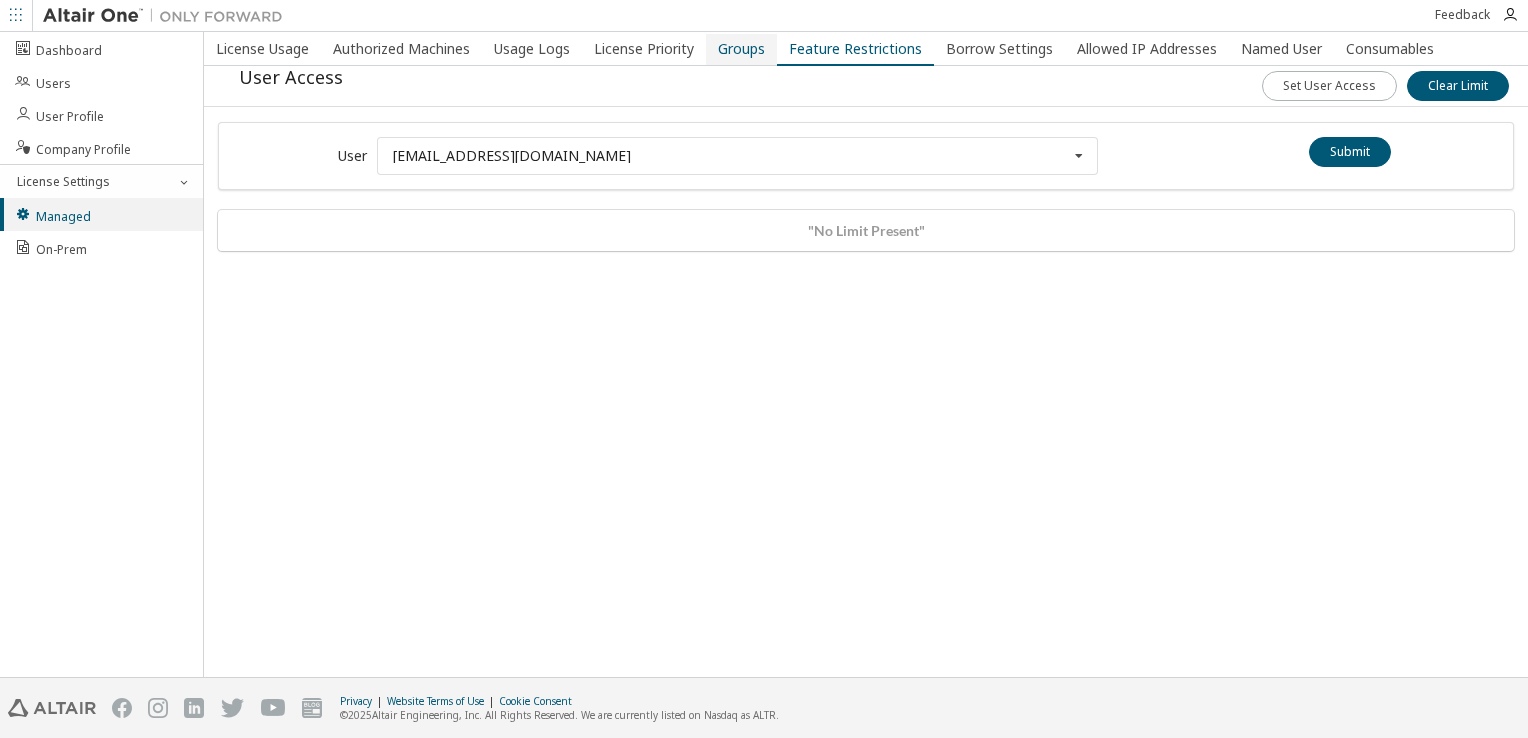click on "Groups" at bounding box center (741, 49) 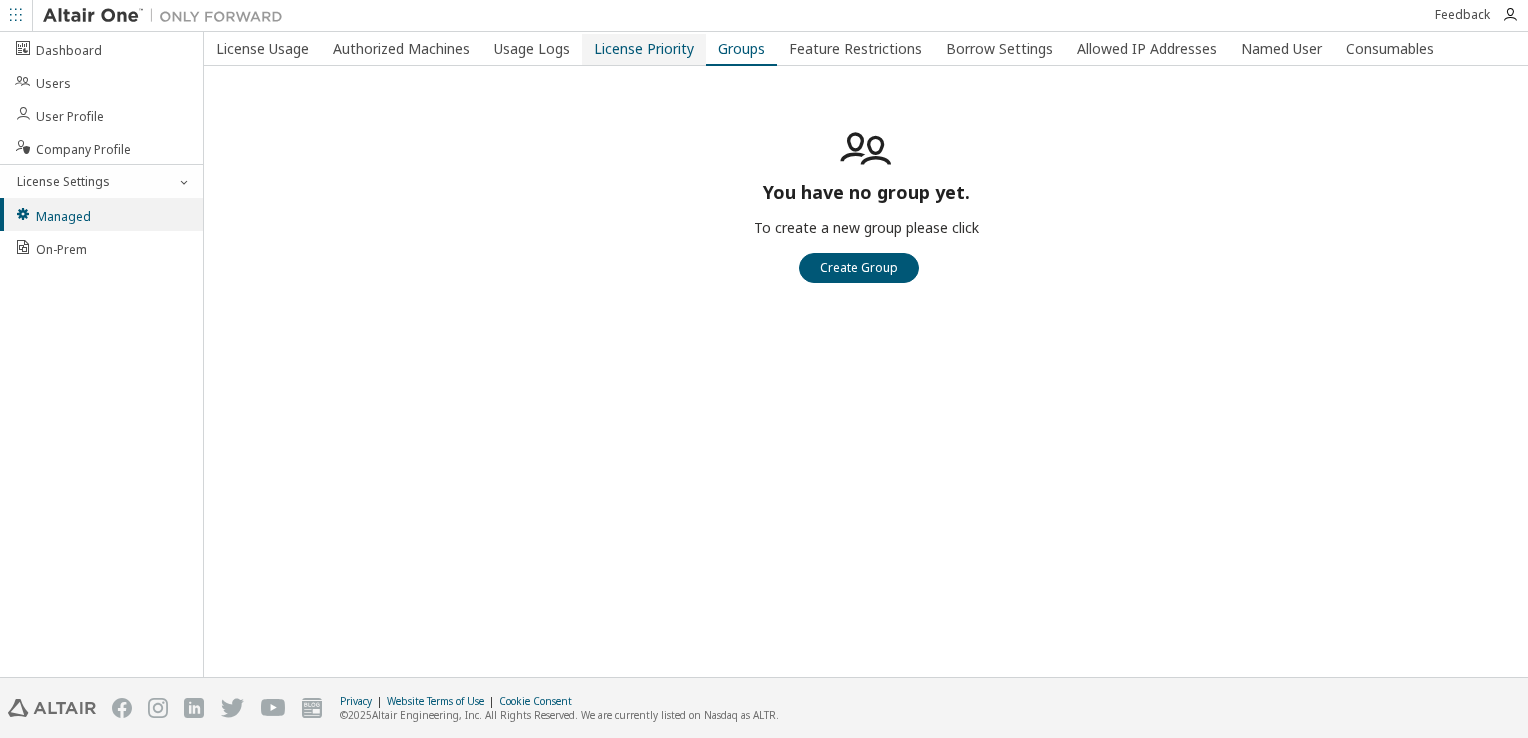 click on "License Priority" at bounding box center [644, 49] 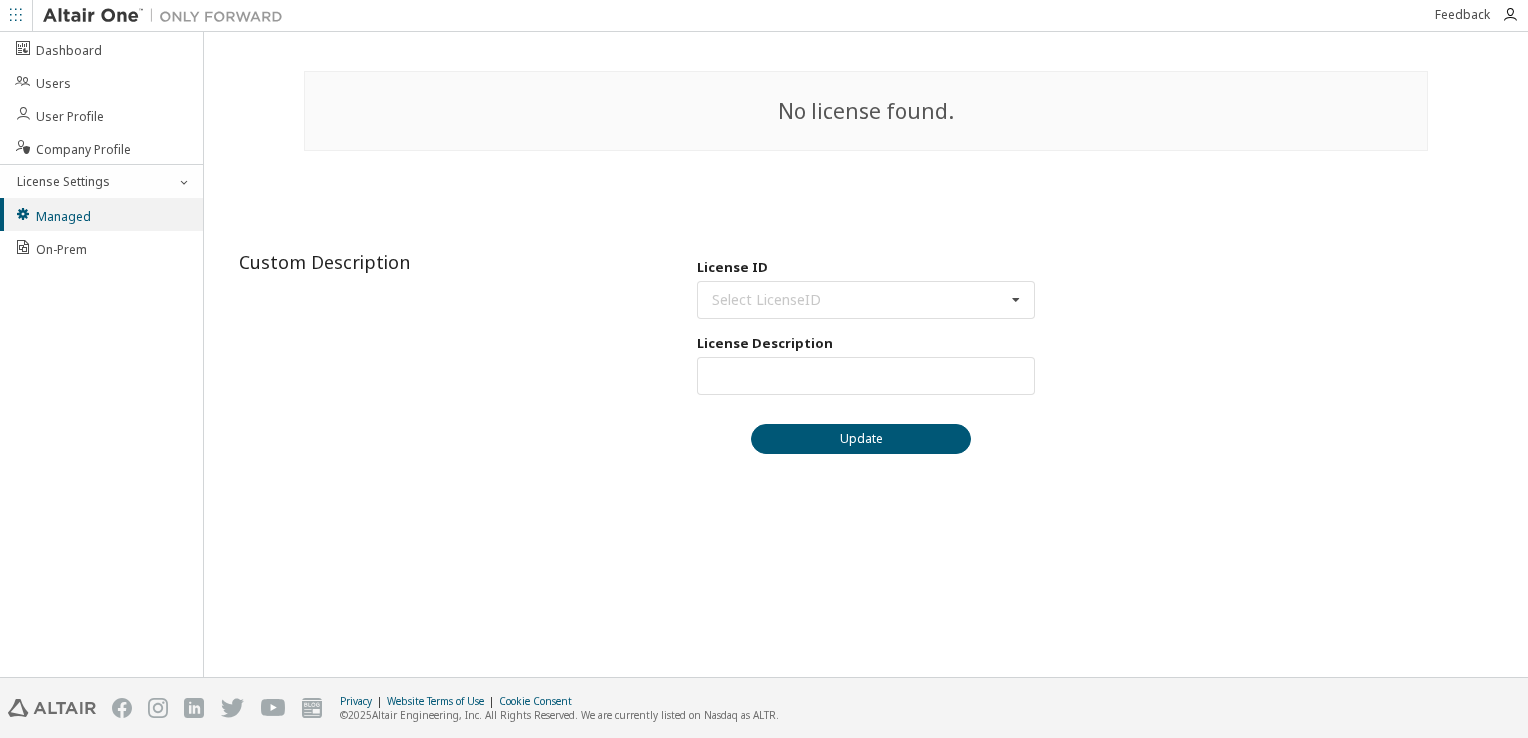 scroll, scrollTop: 0, scrollLeft: 0, axis: both 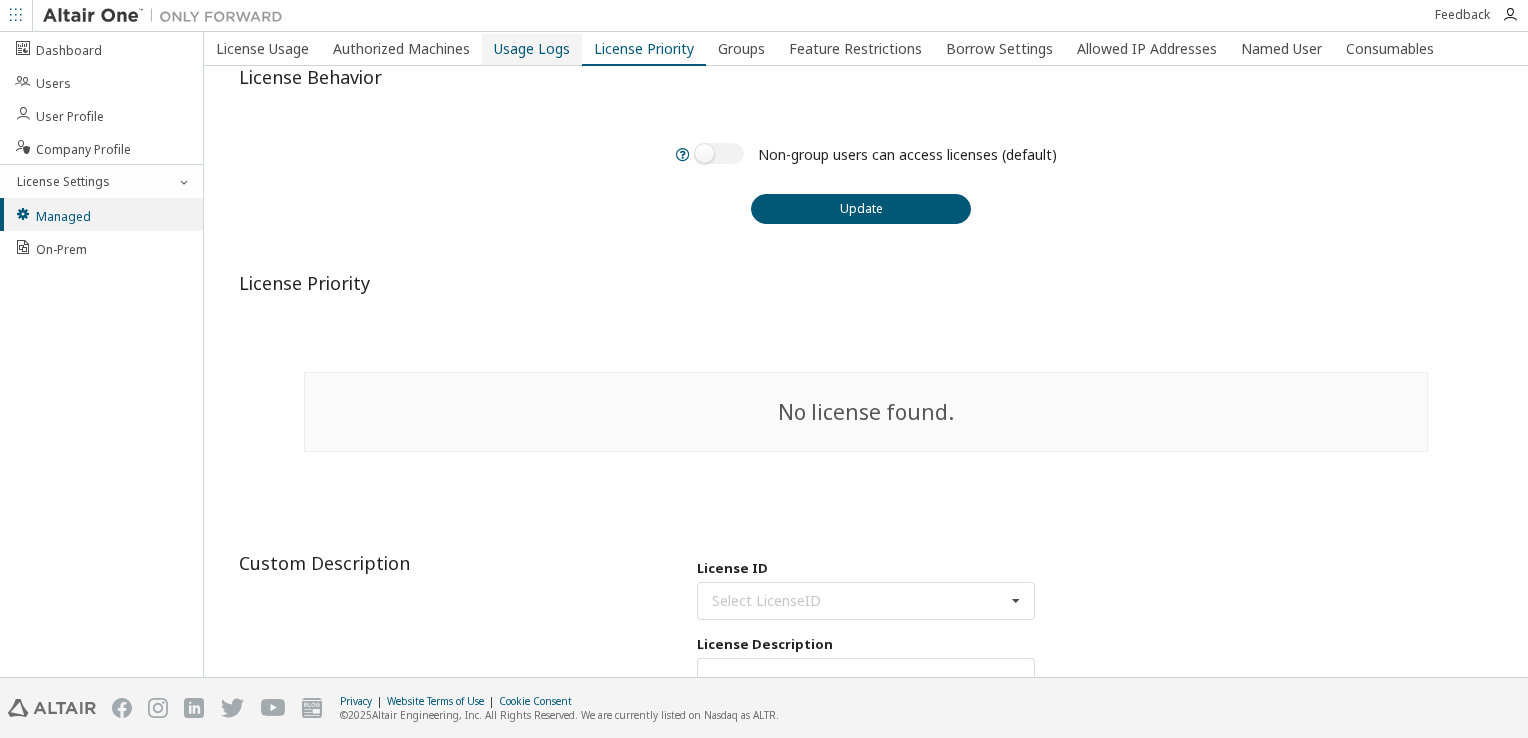 click on "Usage Logs" at bounding box center [532, 49] 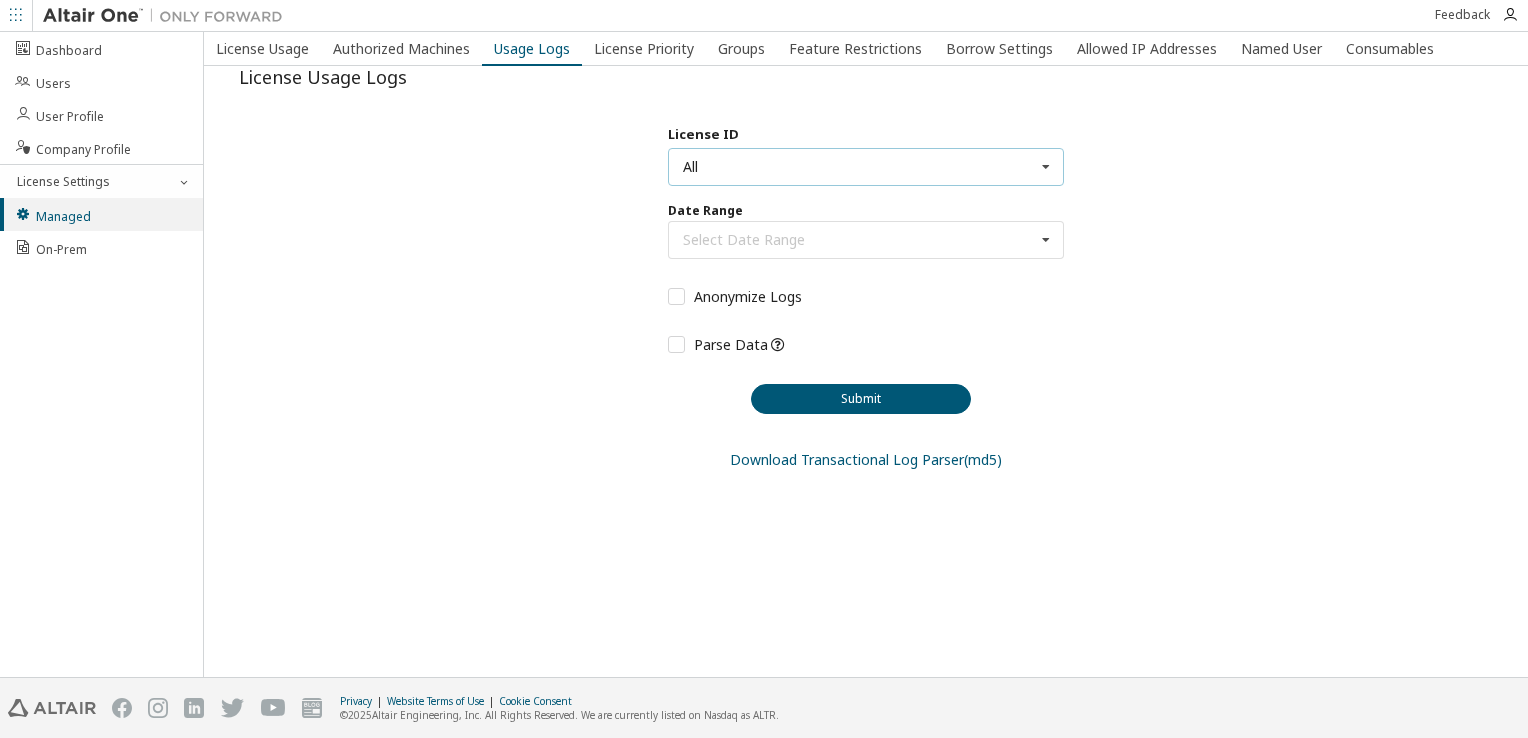 click on "All All" at bounding box center (866, 167) 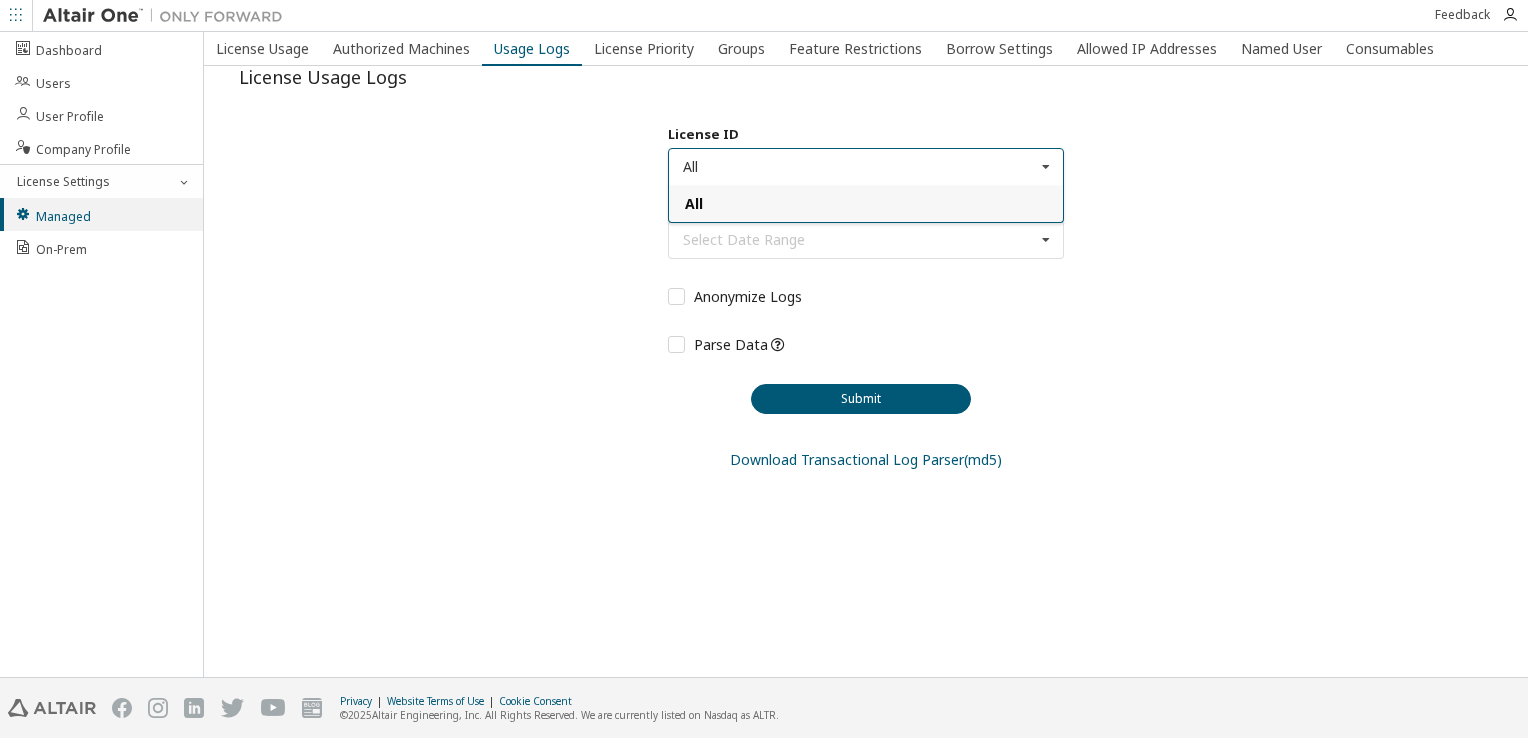 click on "License ID All All Date Range Select Date Range Last 30 days Year to date Custom Date Range Anonymize Logs Parse Data Your log request was successfully submitted.  You will receive an email with the requested logs shortly. Submit" at bounding box center (866, 270) 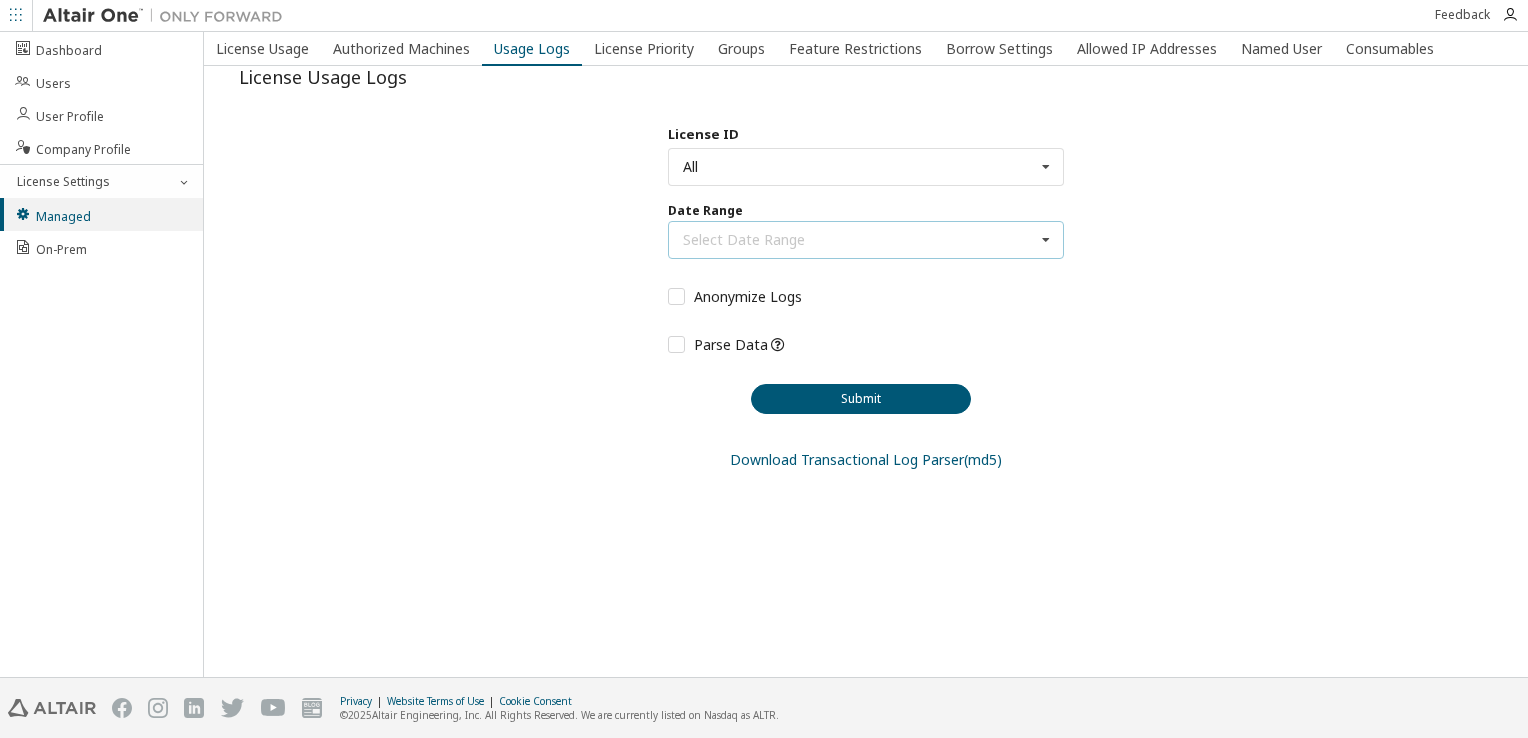 click on "Select Date Range" at bounding box center [744, 240] 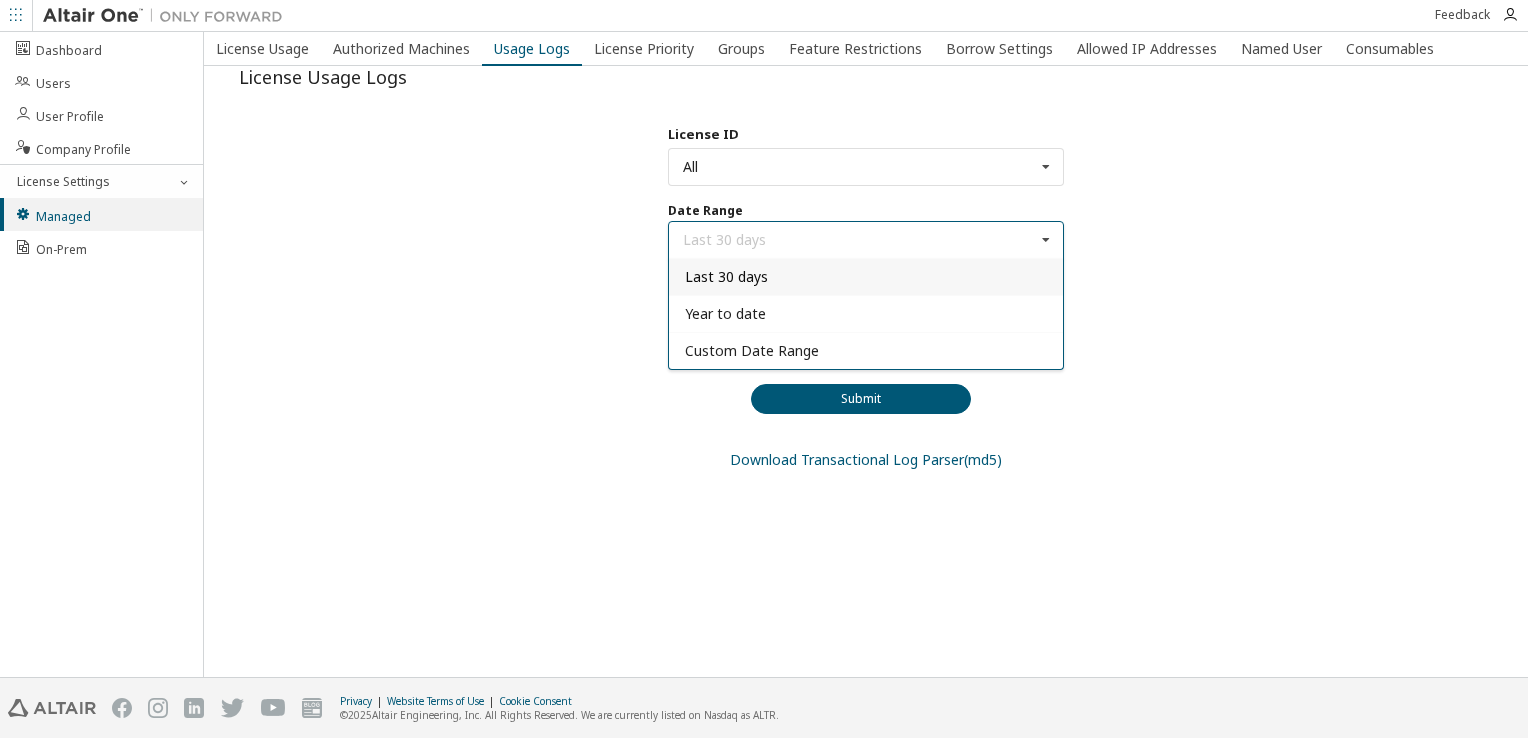 click on "License ID All All Date Range Last 30 days Last 30 days Year to date Custom Date Range Anonymize Logs Parse Data Your log request was successfully submitted.  You will receive an email with the requested logs shortly. Submit" at bounding box center [866, 270] 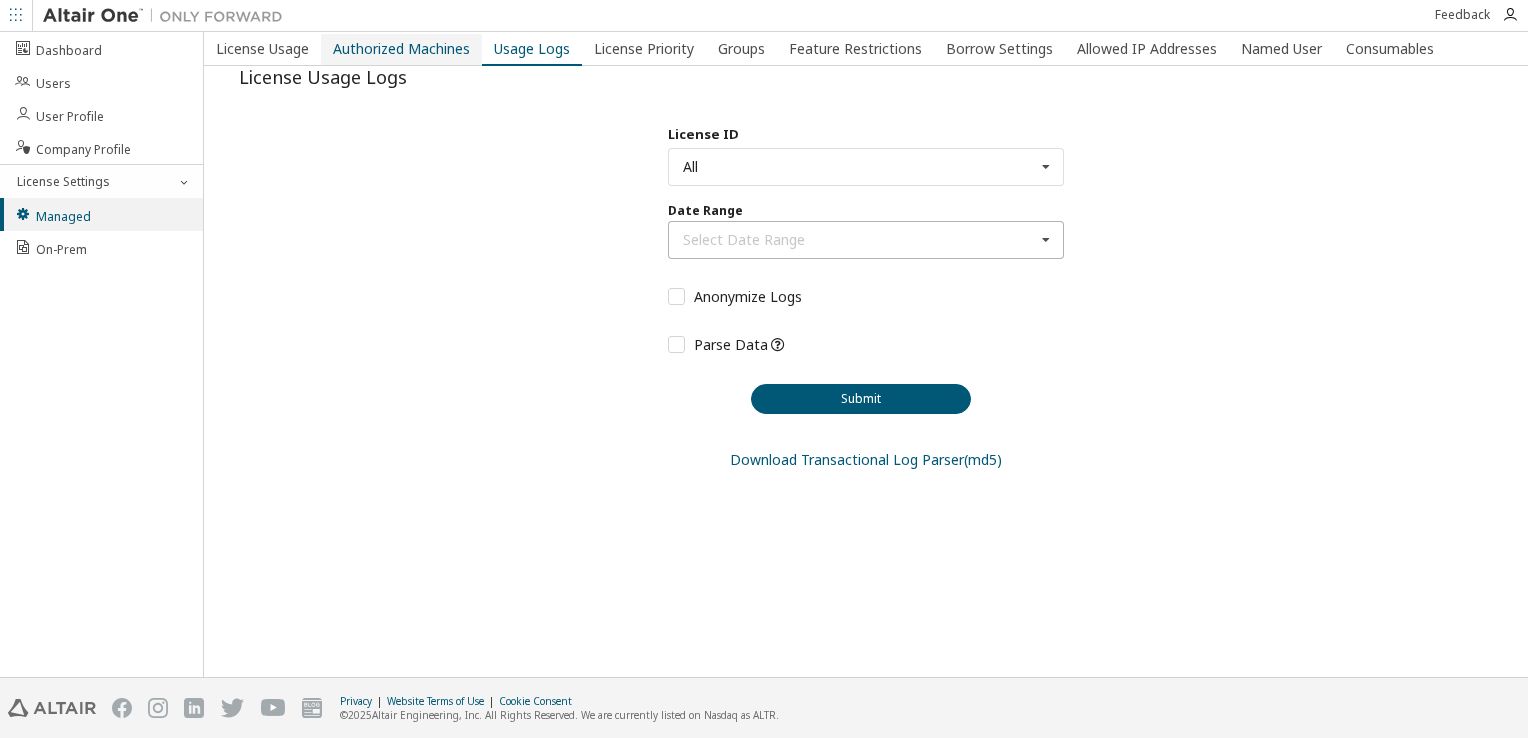 click on "Authorized Machines" at bounding box center [401, 49] 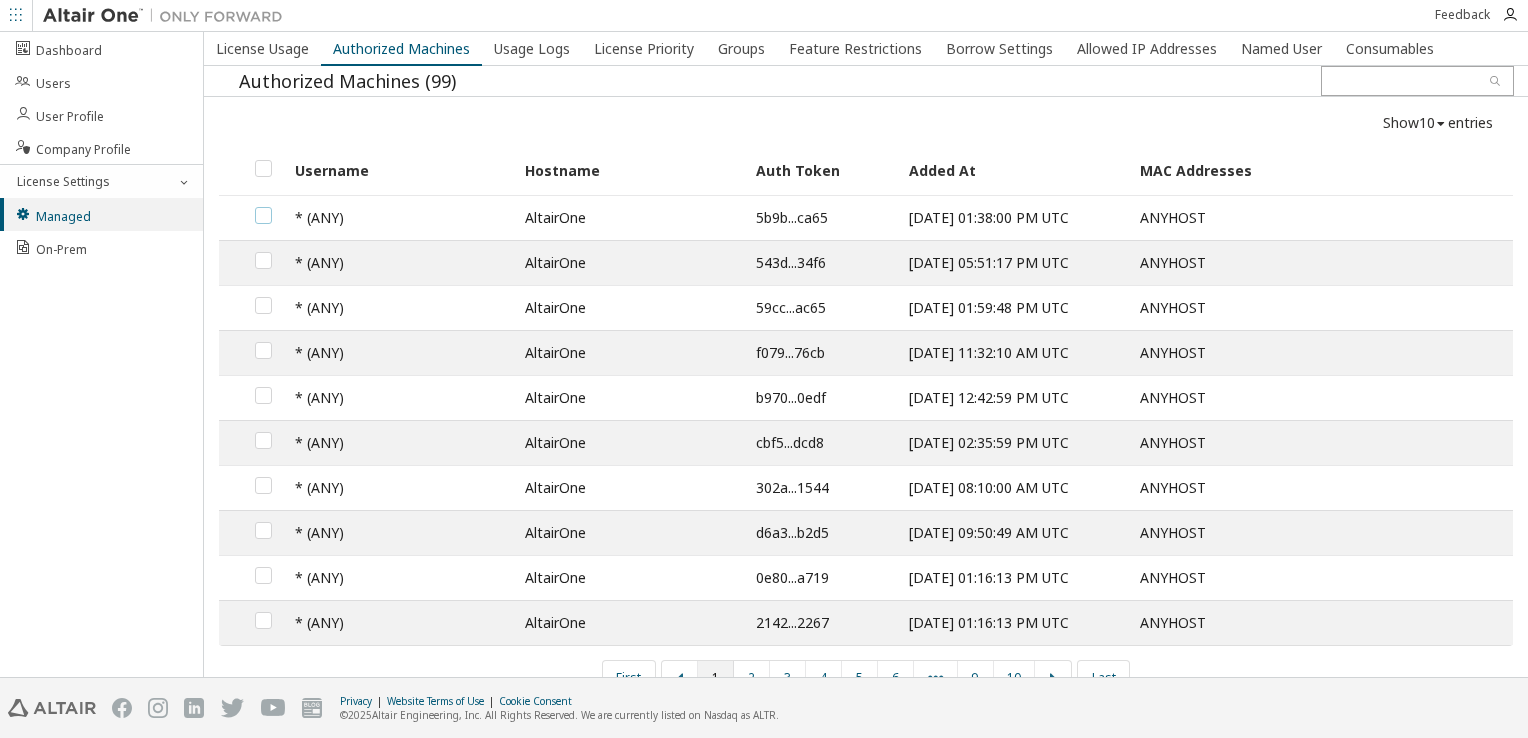 click at bounding box center (263, 207) 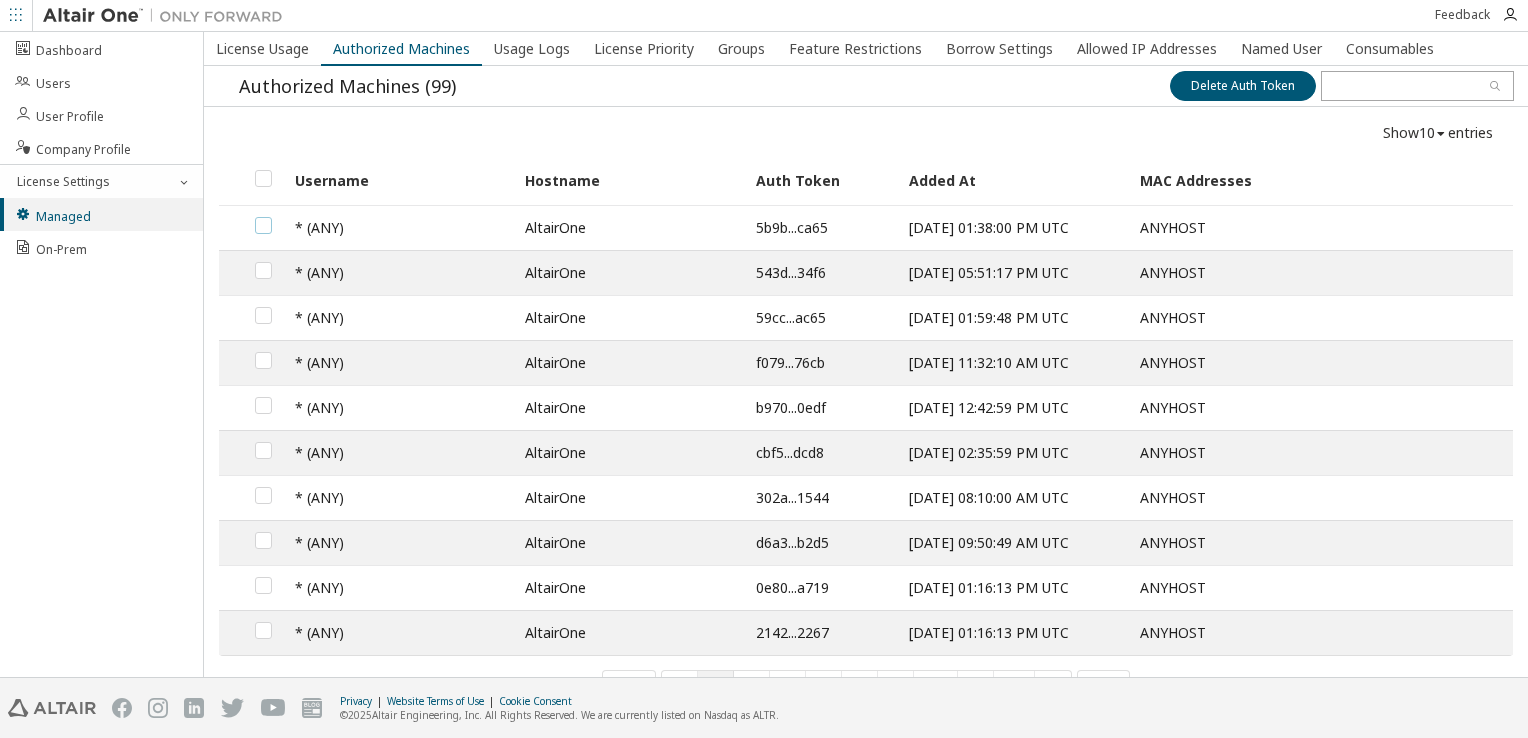 click at bounding box center [263, 217] 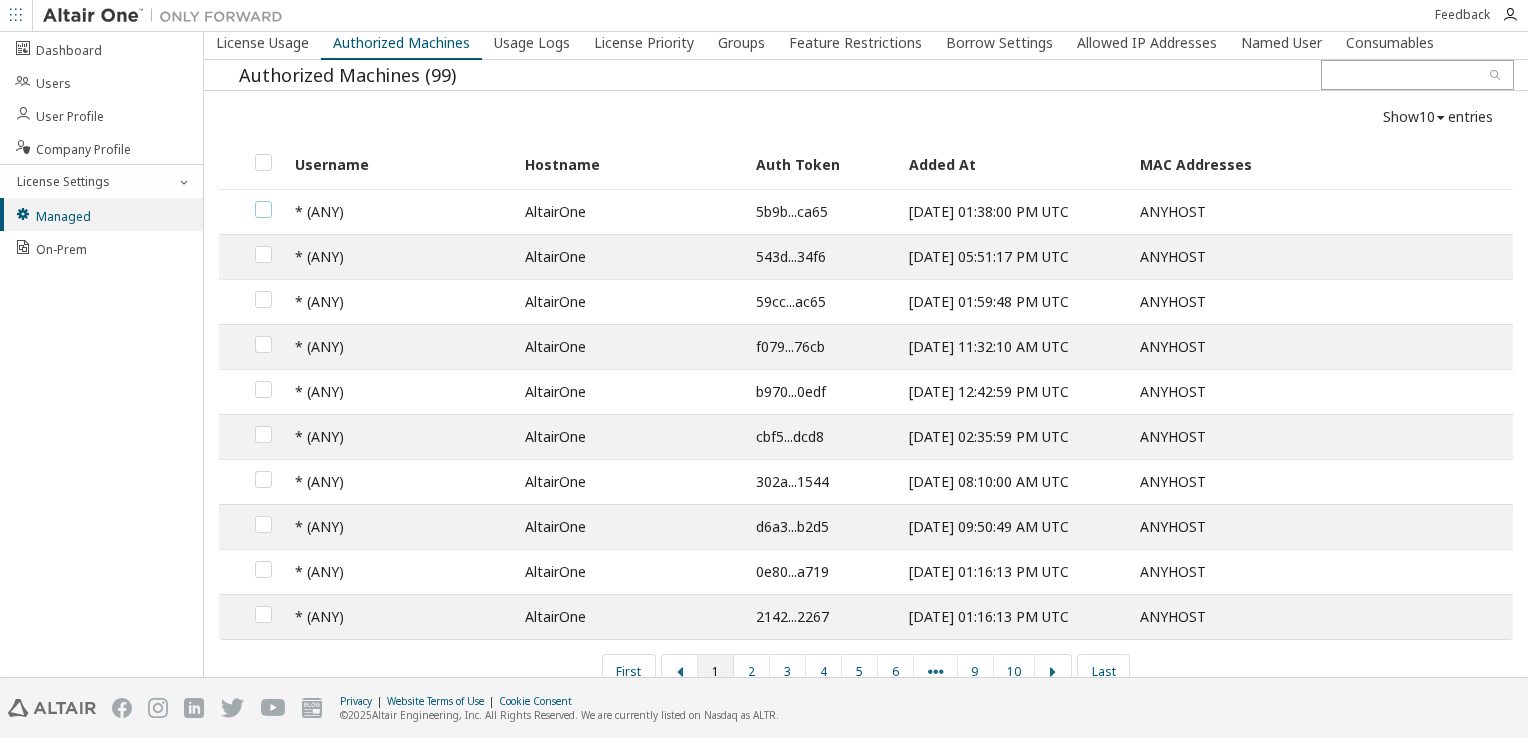 scroll, scrollTop: 0, scrollLeft: 0, axis: both 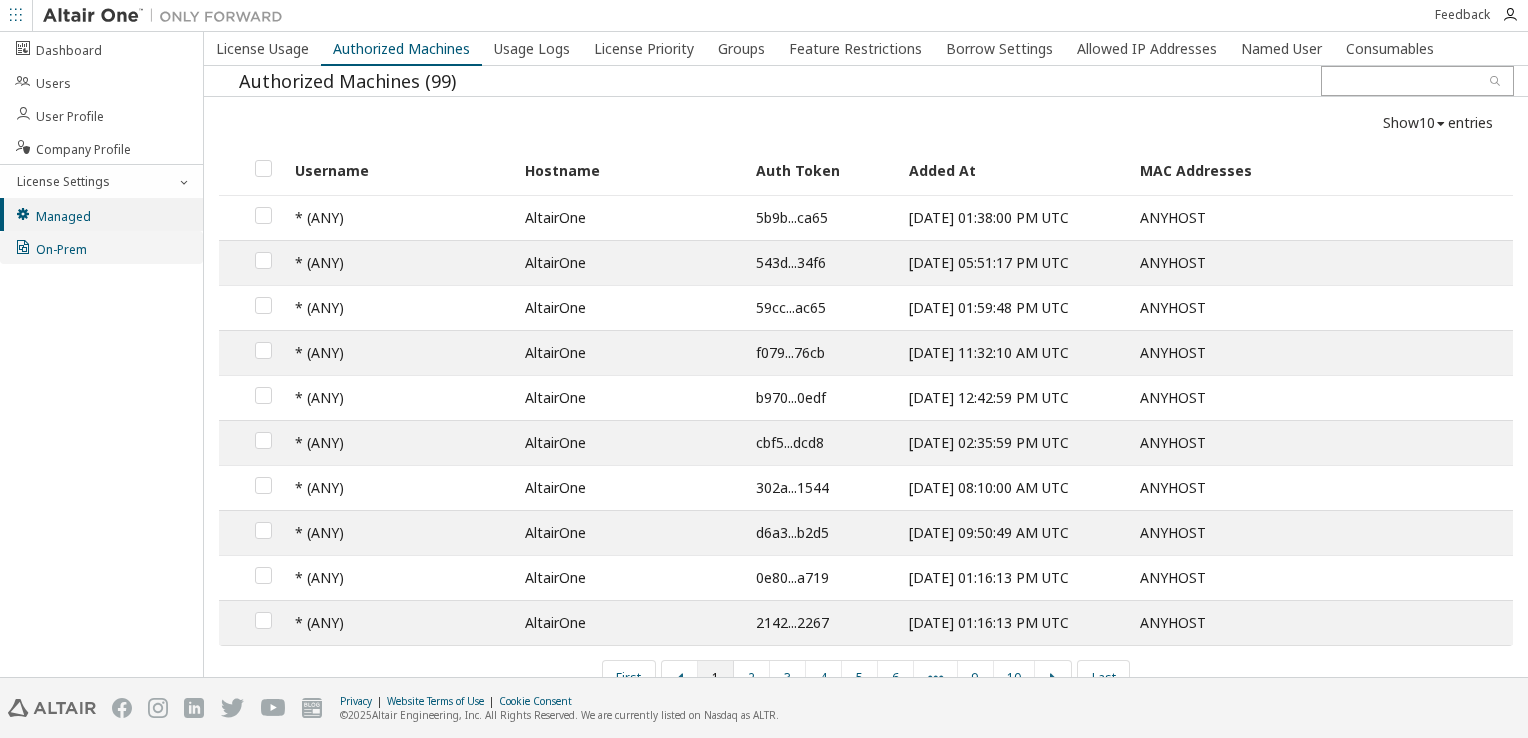 click on "On-Prem" at bounding box center (50, 247) 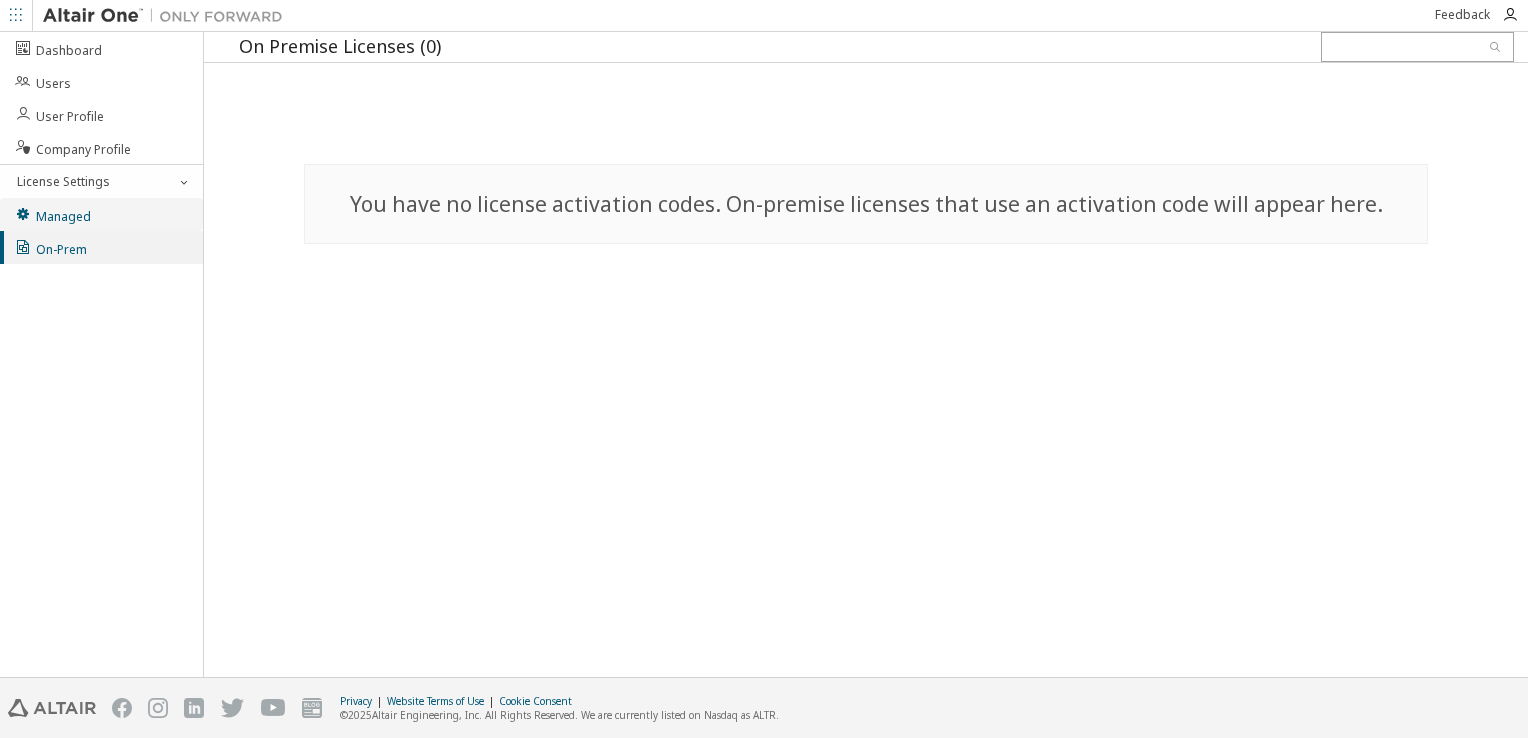click on "Managed" at bounding box center [52, 214] 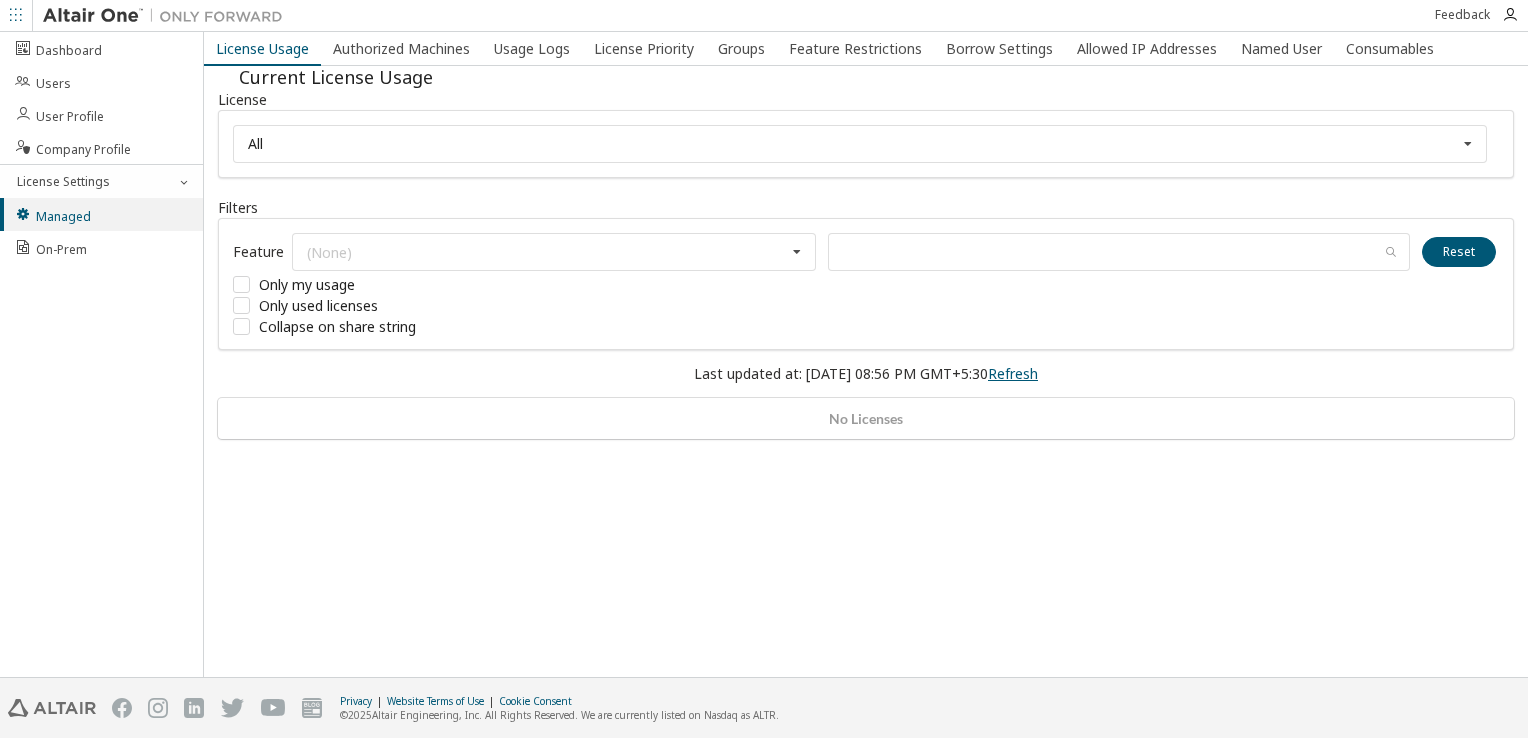click on "Refresh" at bounding box center [1013, 373] 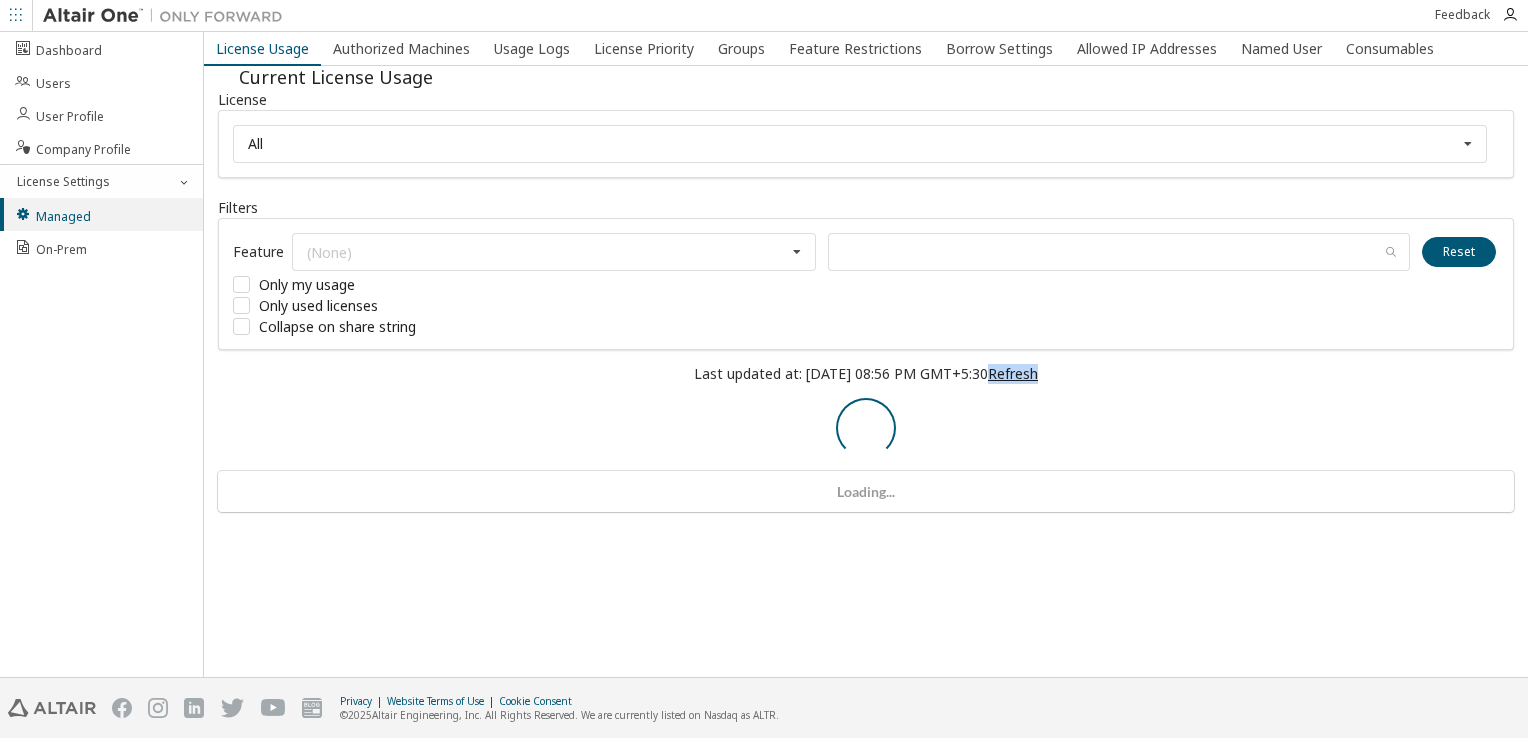 click on "Refresh" at bounding box center [1013, 373] 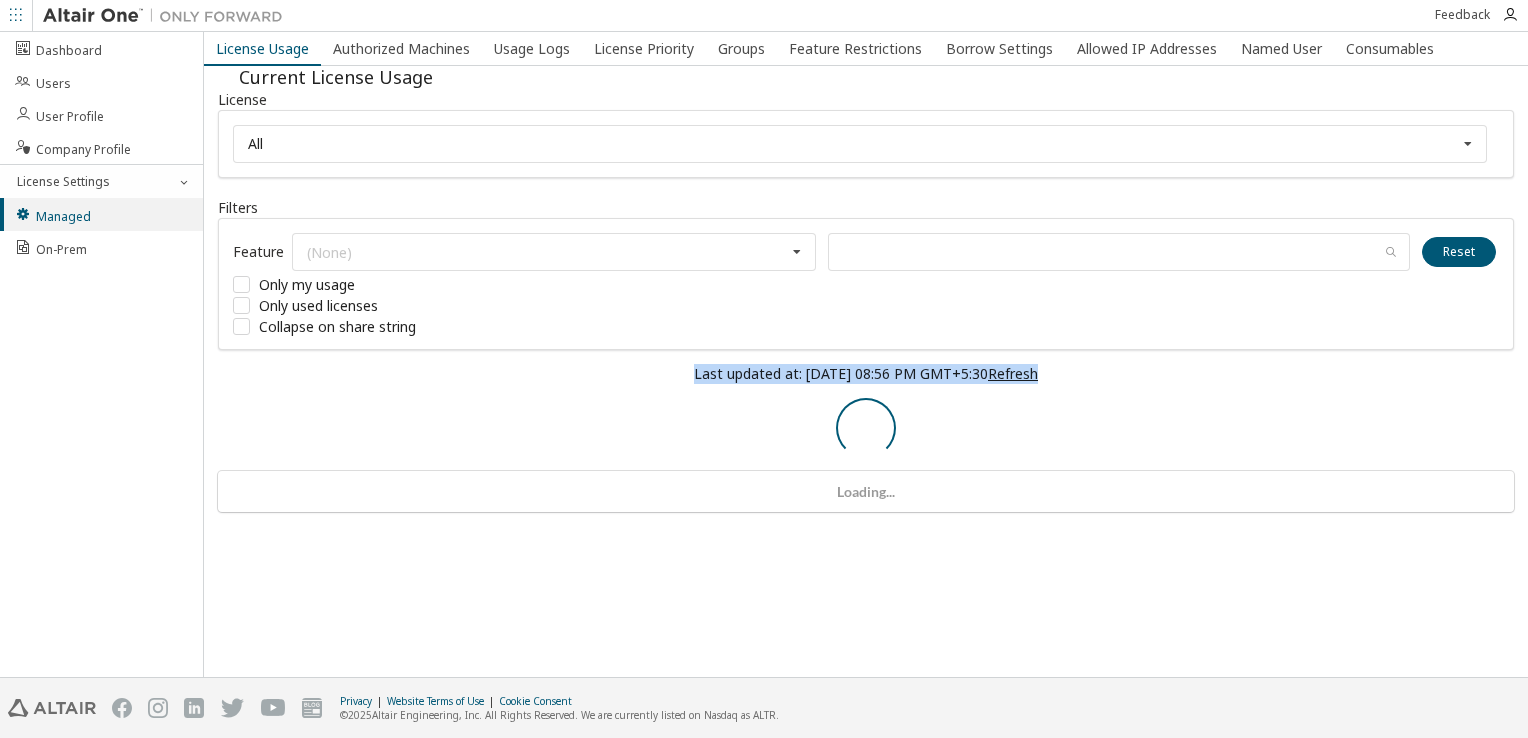 click on "Refresh" at bounding box center [1013, 373] 